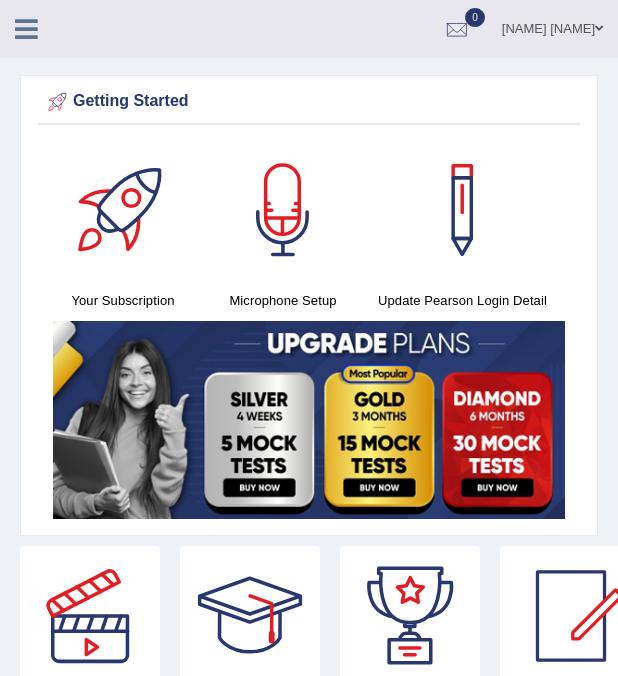 scroll, scrollTop: 0, scrollLeft: 0, axis: both 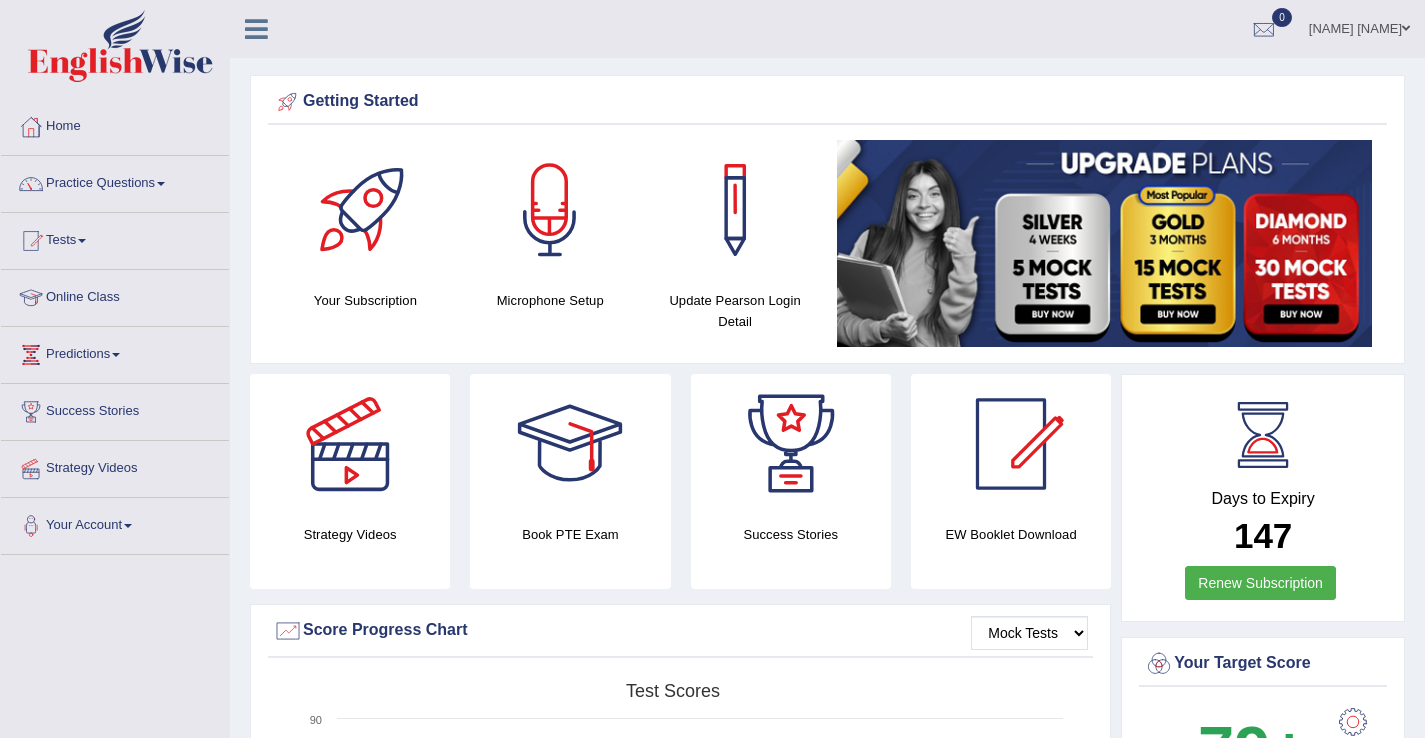 click on "Practice Questions" at bounding box center [115, 181] 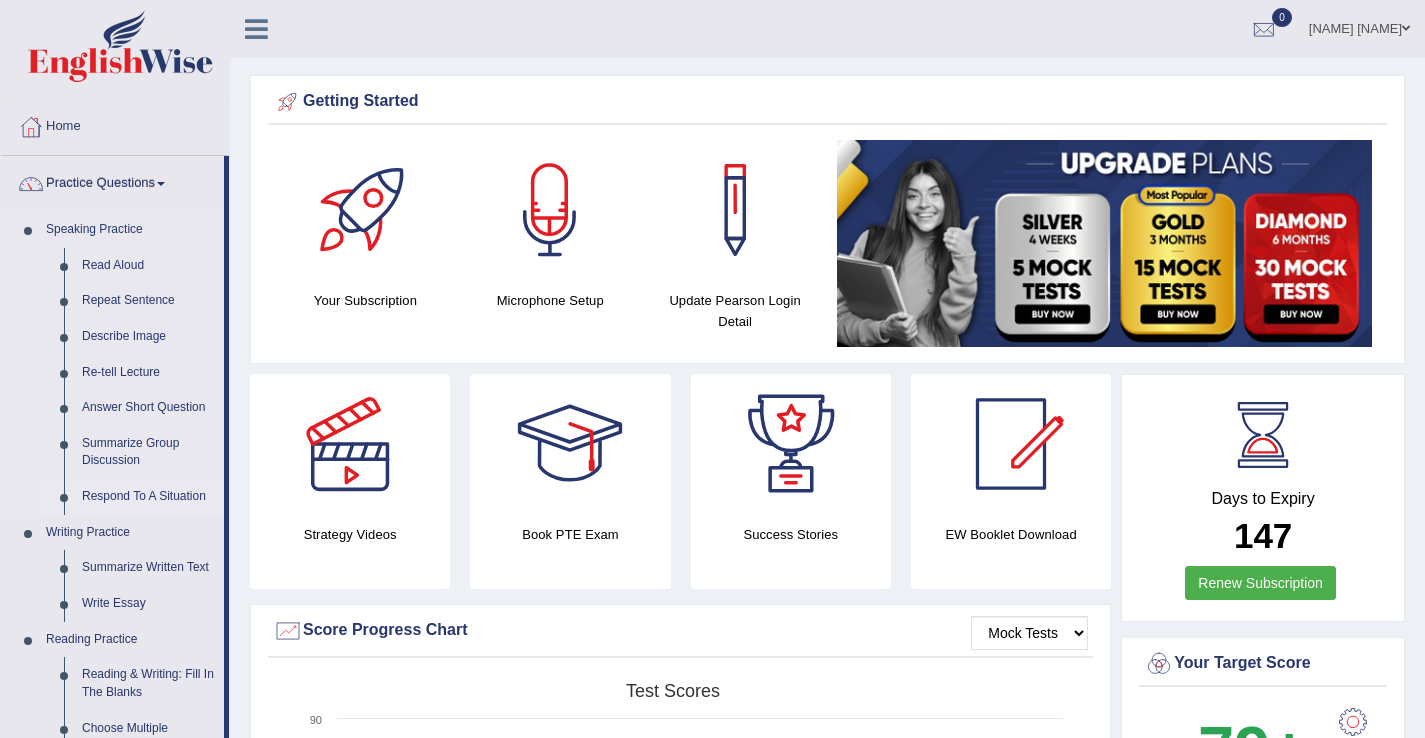 click on "Respond To A Situation" at bounding box center [148, 497] 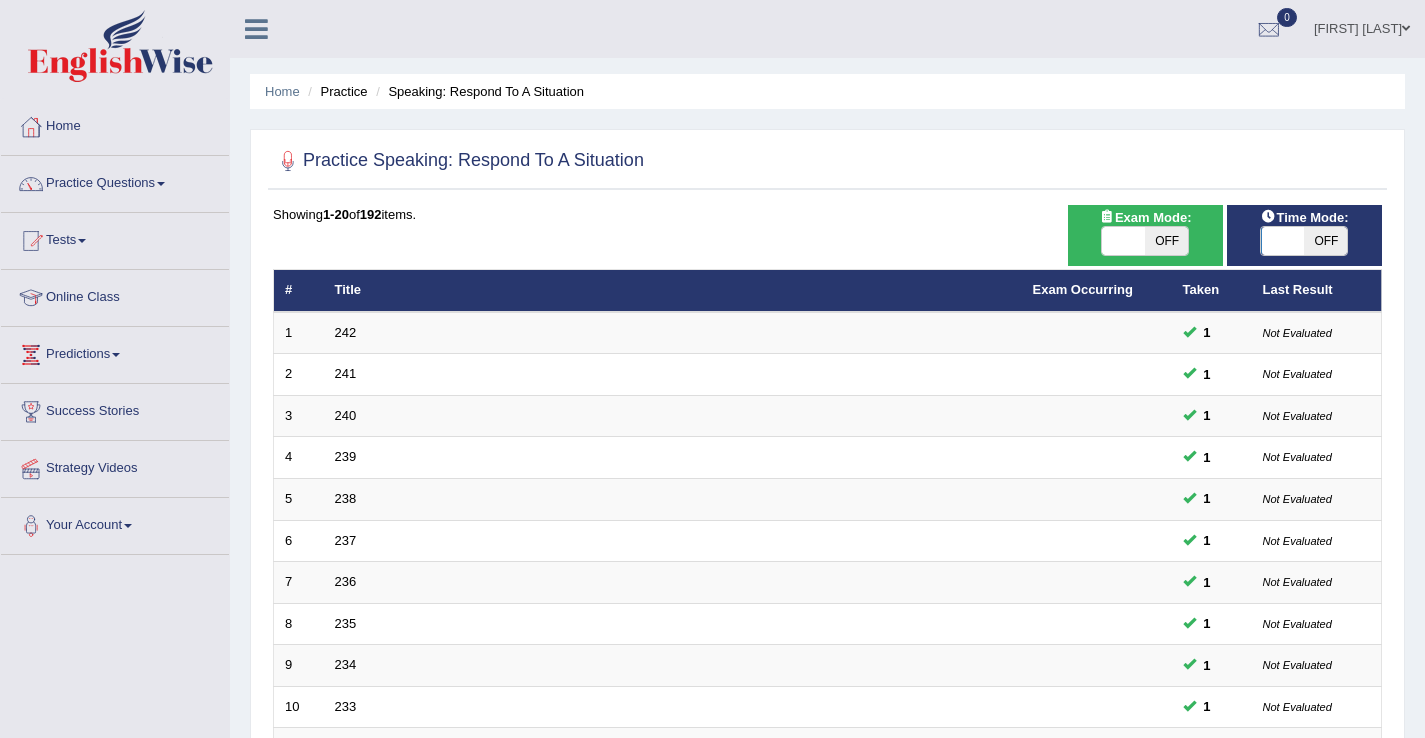 scroll, scrollTop: 0, scrollLeft: 0, axis: both 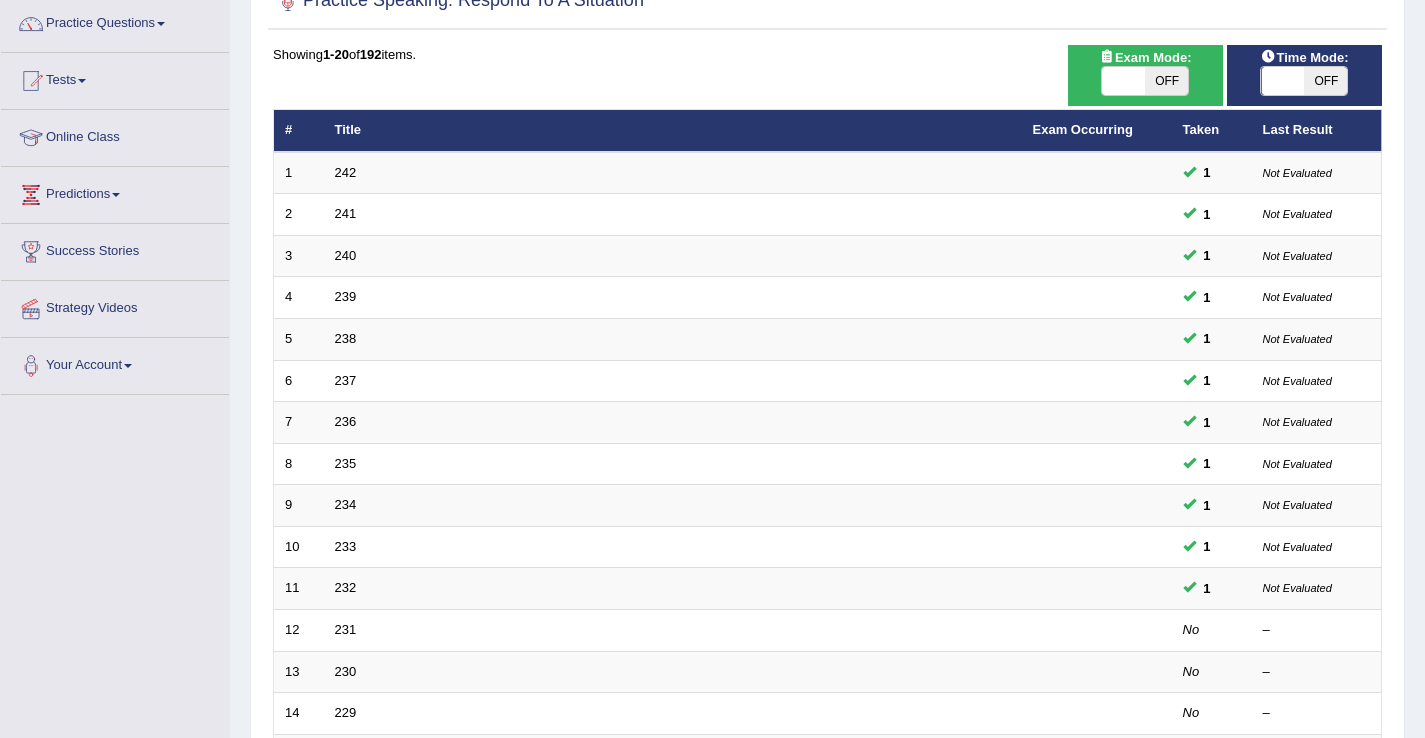 click on "OFF" at bounding box center [1325, 81] 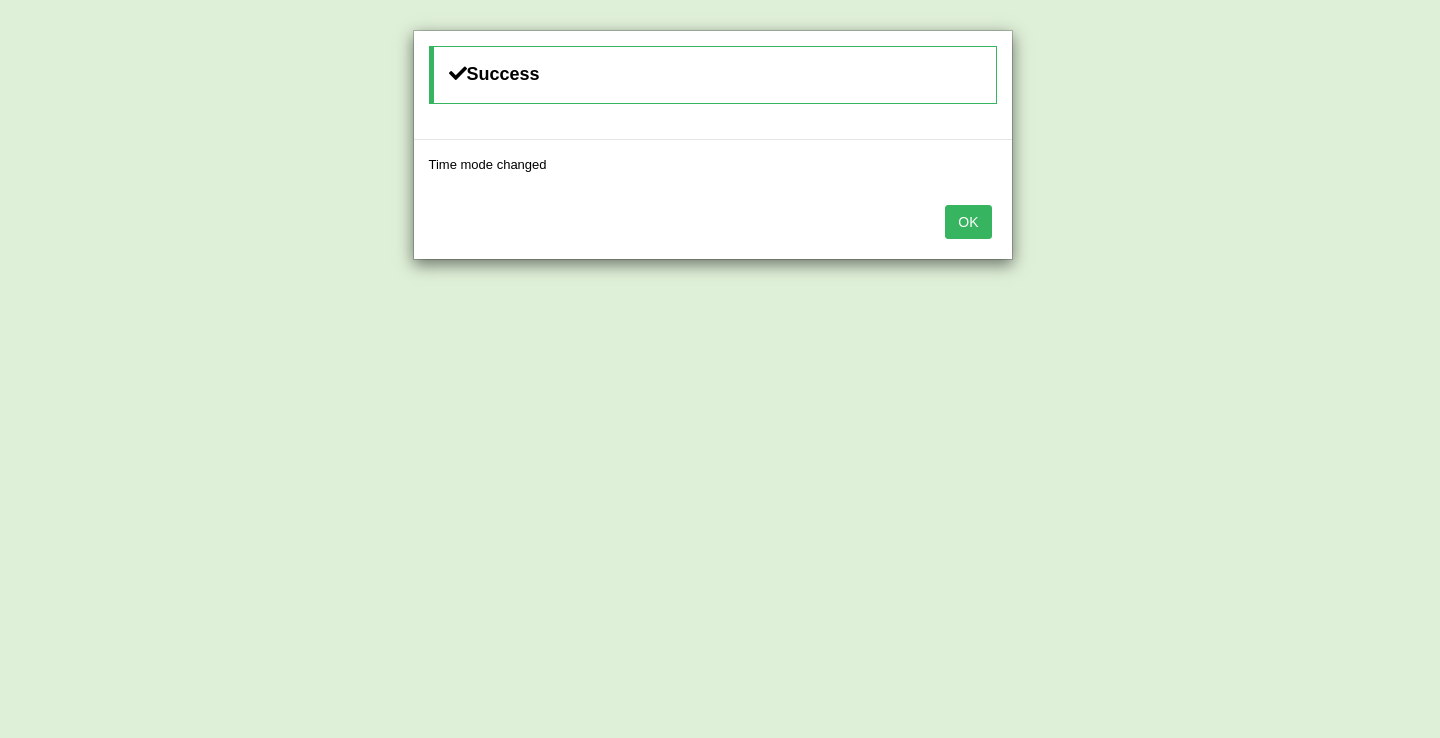 click on "OK" at bounding box center (968, 222) 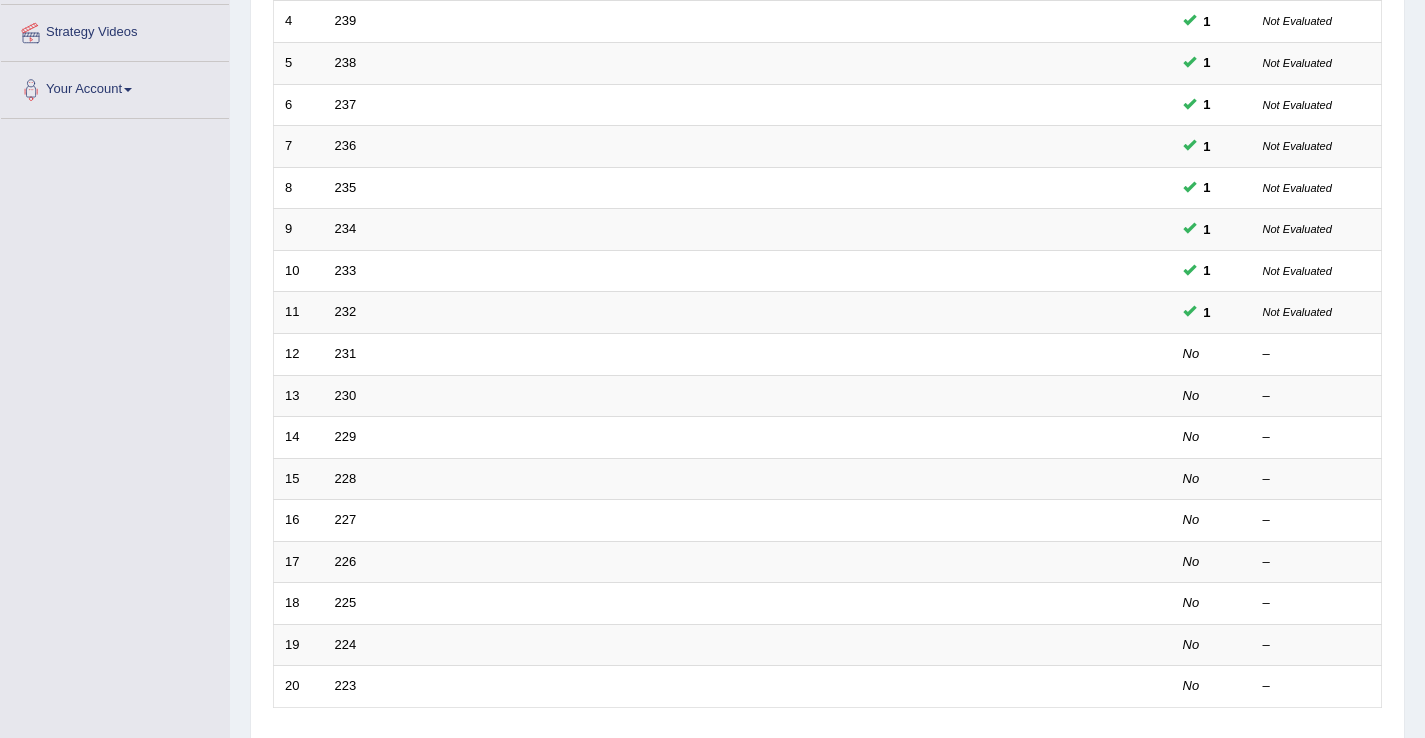 scroll, scrollTop: 440, scrollLeft: 0, axis: vertical 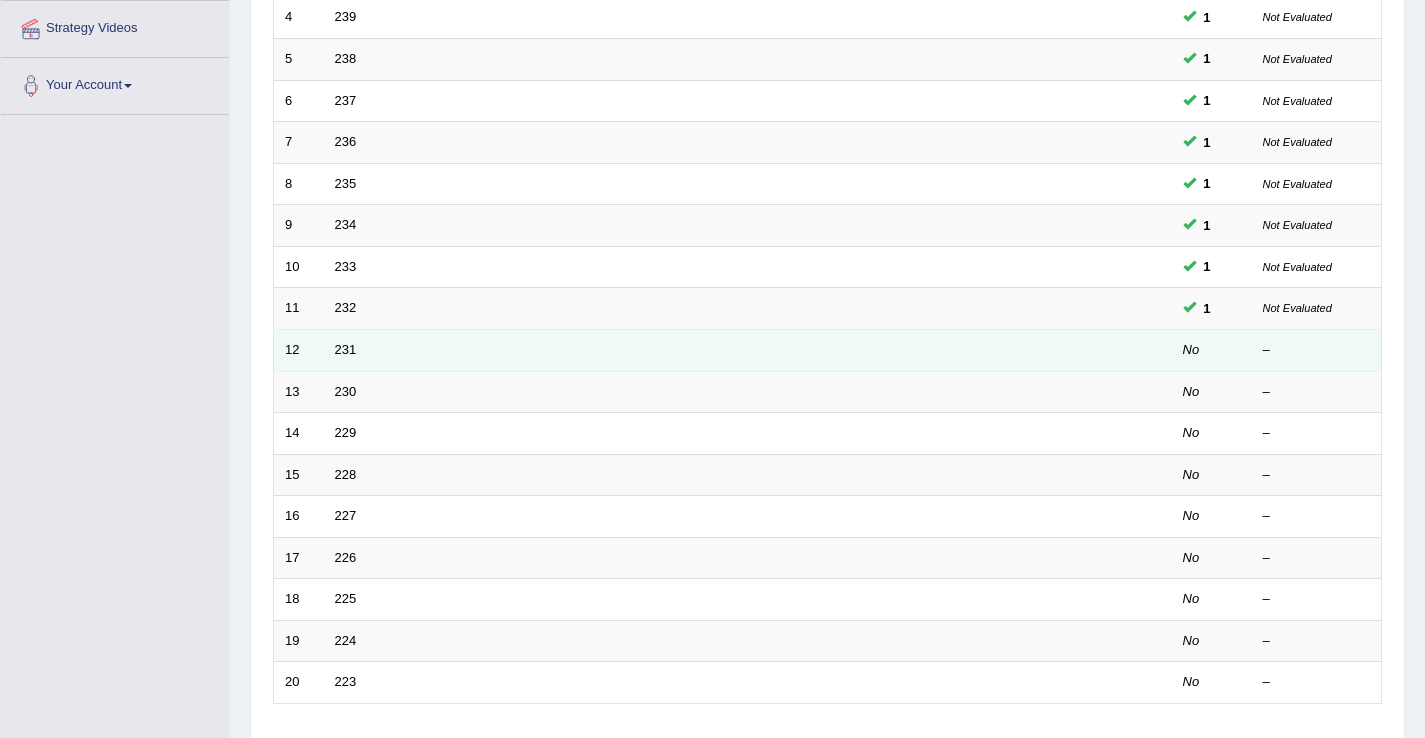 click on "231" at bounding box center (673, 350) 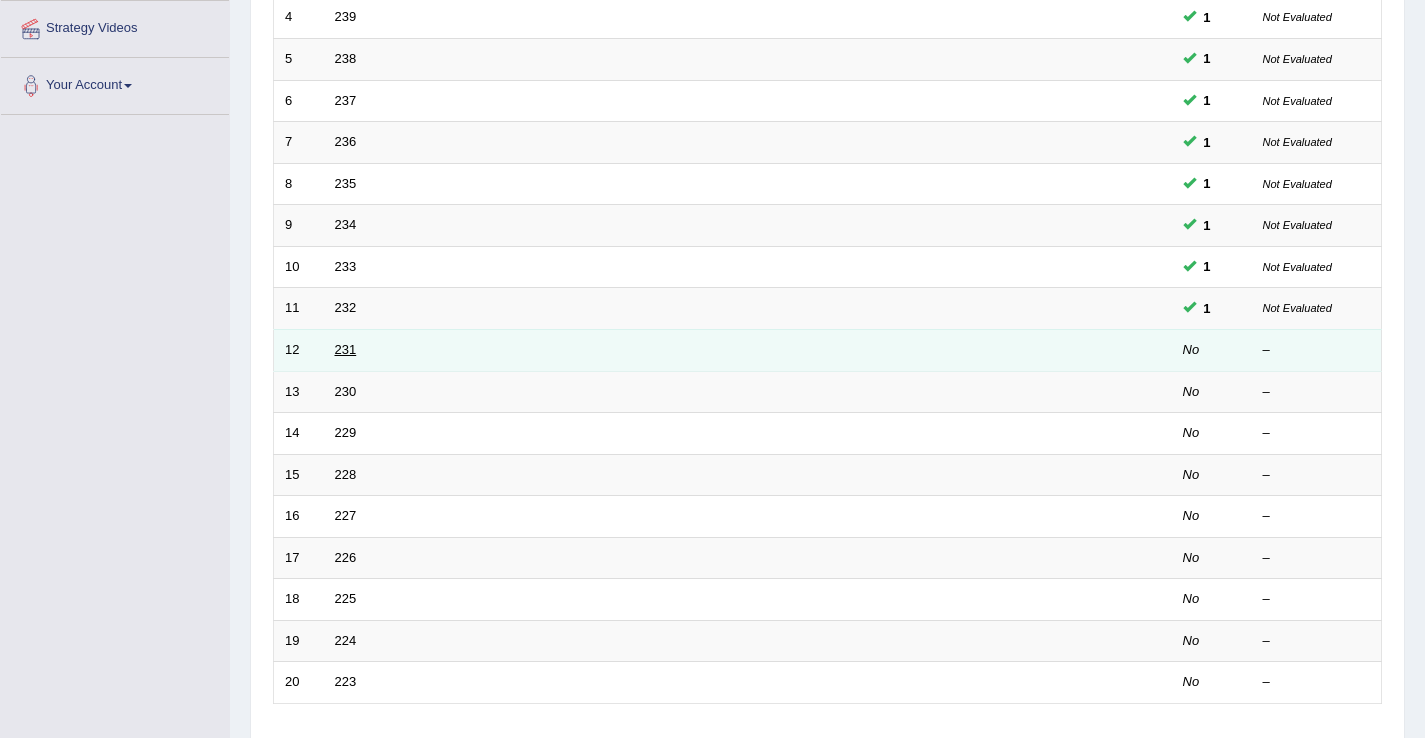 click on "231" at bounding box center [346, 349] 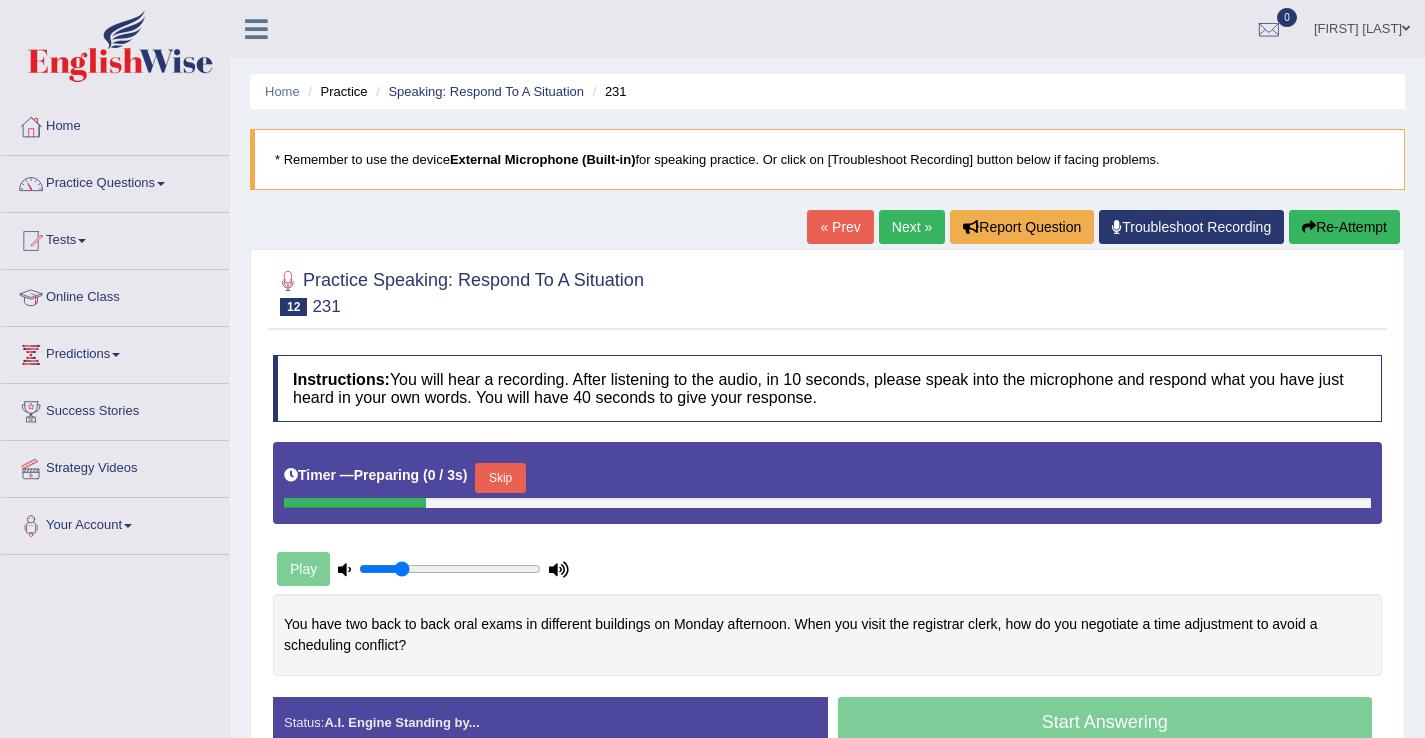 scroll, scrollTop: 0, scrollLeft: 0, axis: both 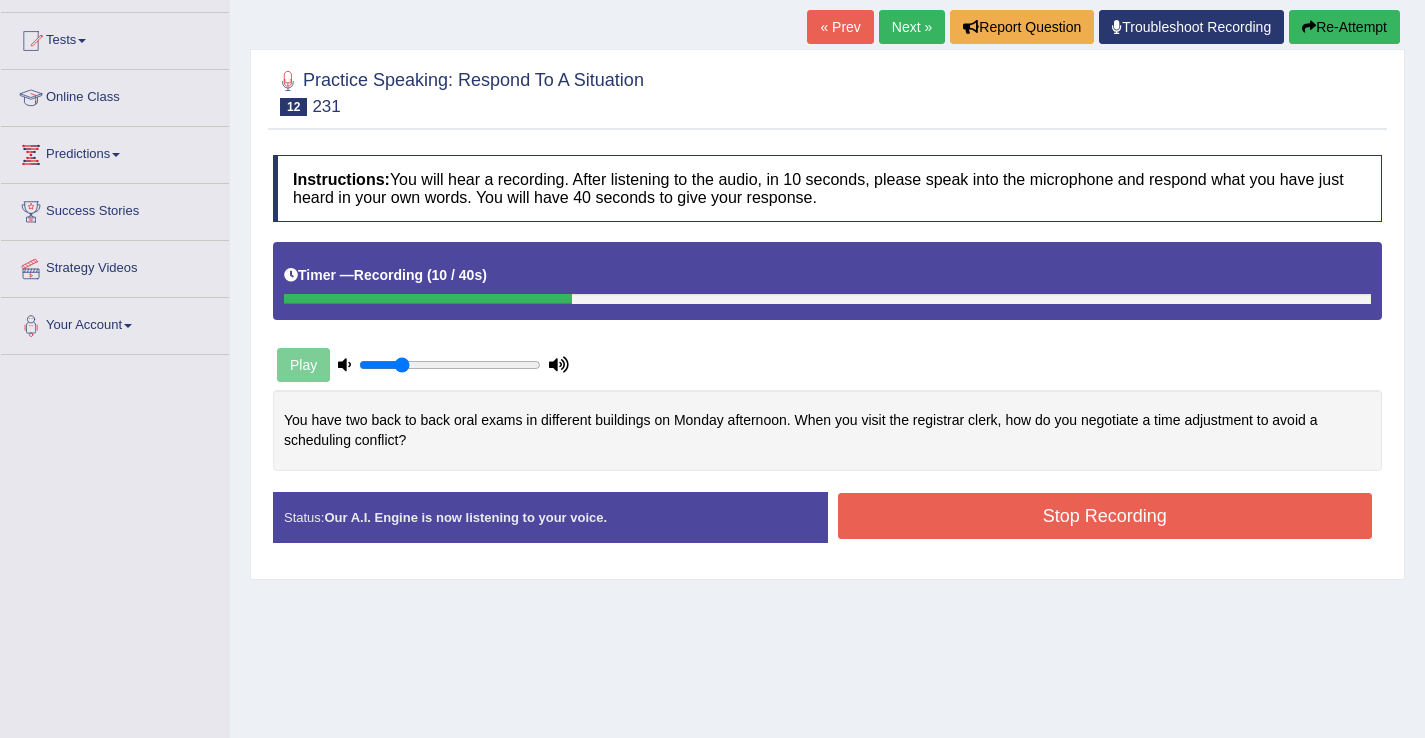 click at bounding box center (1309, 27) 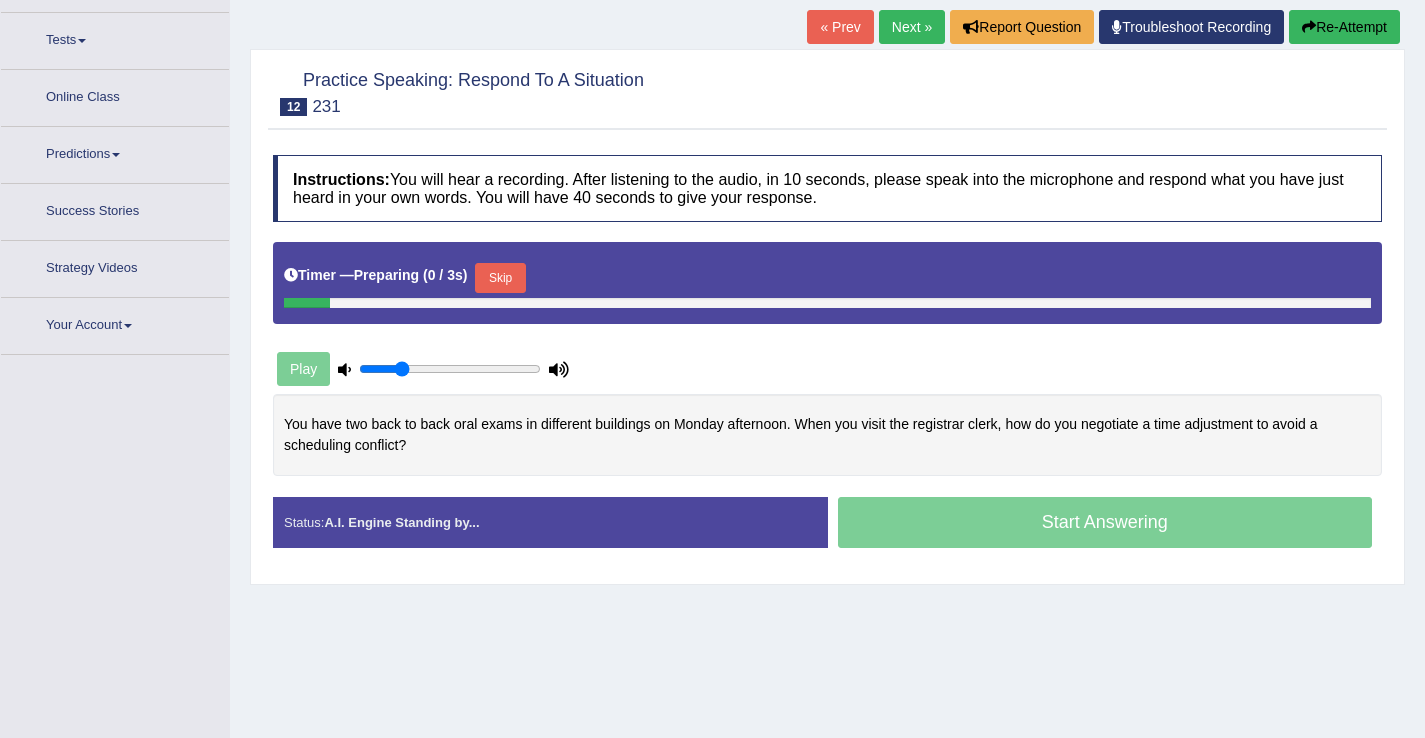 scroll, scrollTop: 200, scrollLeft: 0, axis: vertical 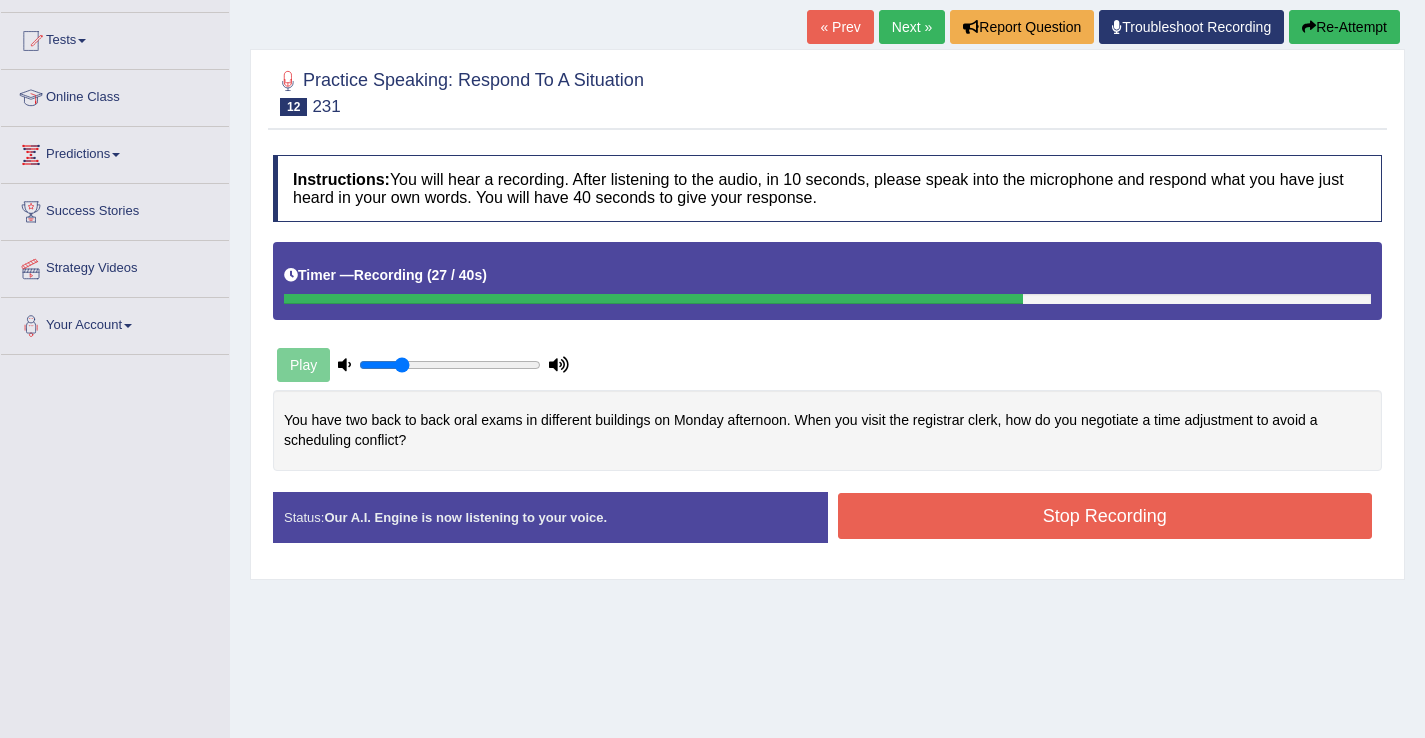 click on "Re-Attempt" at bounding box center (1344, 27) 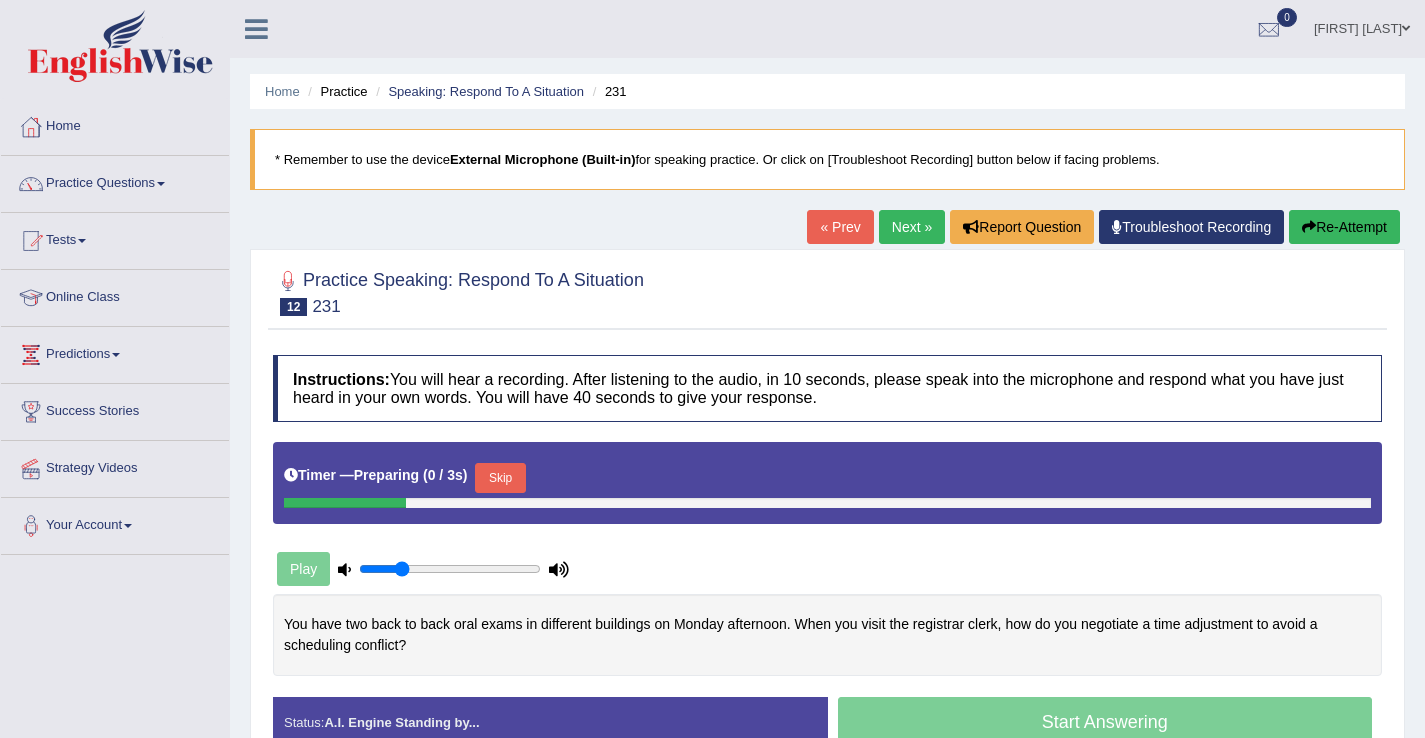 scroll, scrollTop: 200, scrollLeft: 0, axis: vertical 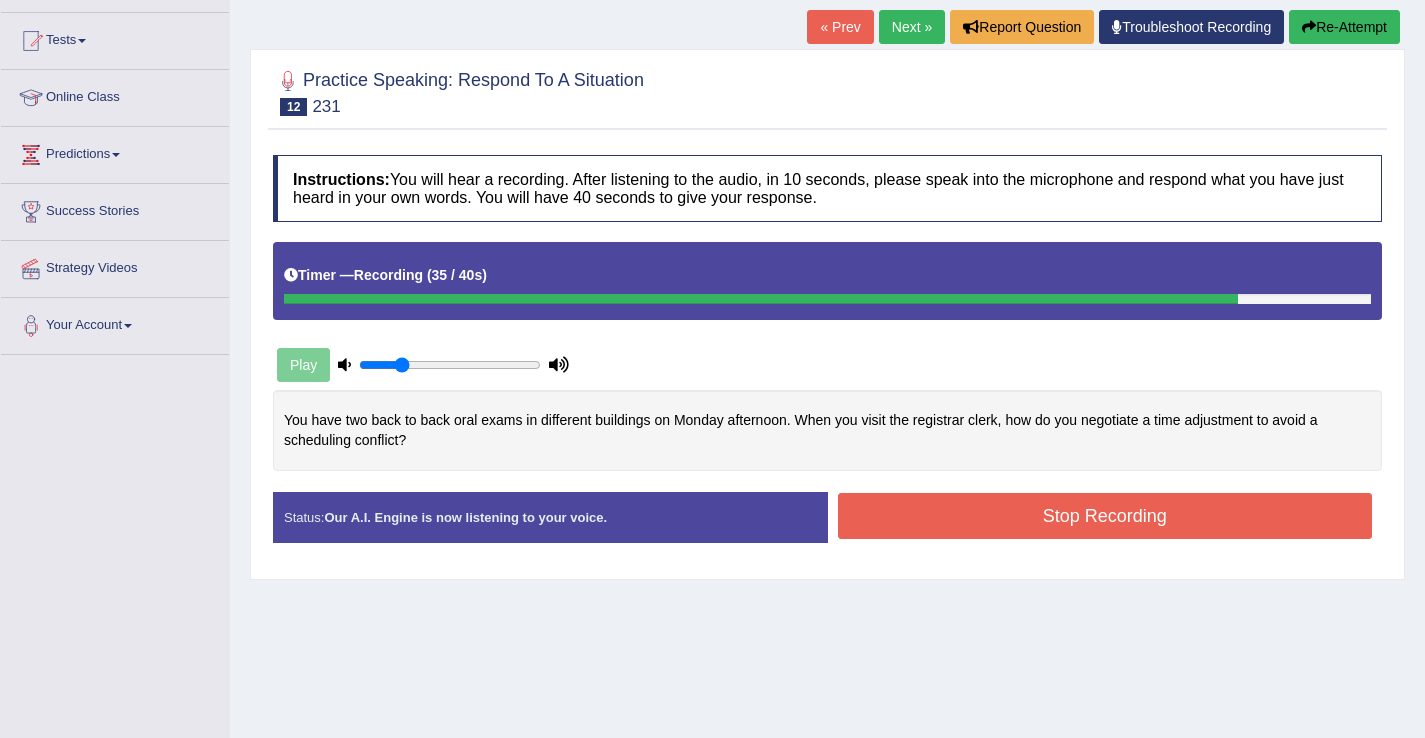 click on "Stop Recording" at bounding box center (1105, 516) 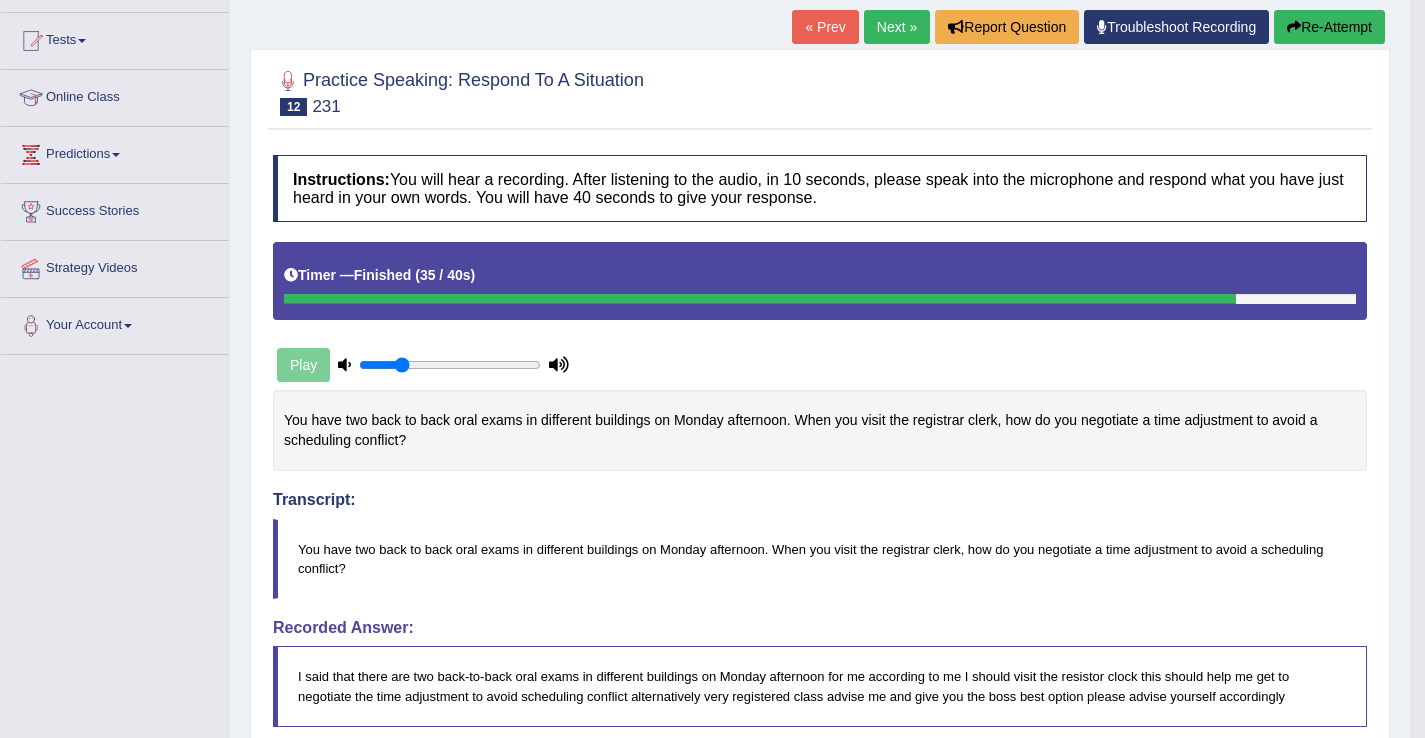 scroll, scrollTop: 160, scrollLeft: 0, axis: vertical 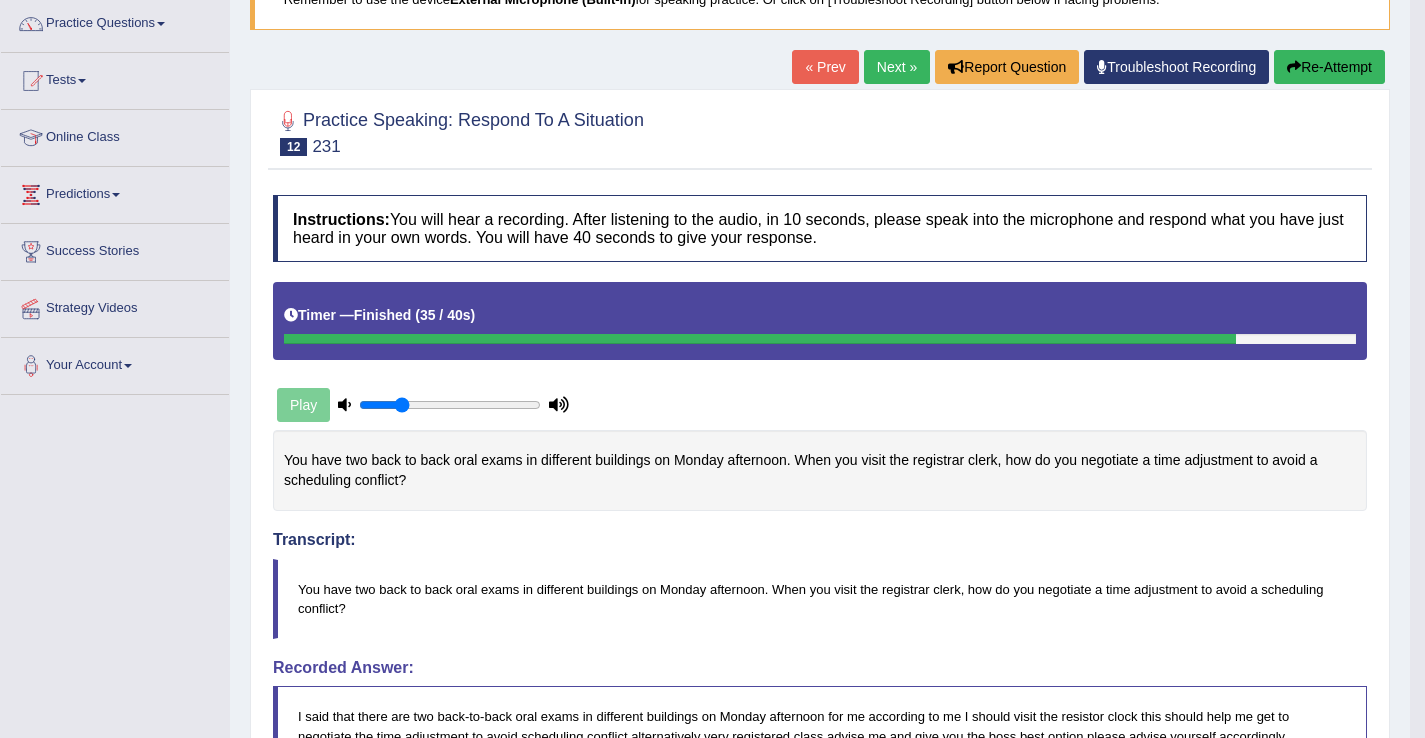 click on "Next »" at bounding box center [897, 67] 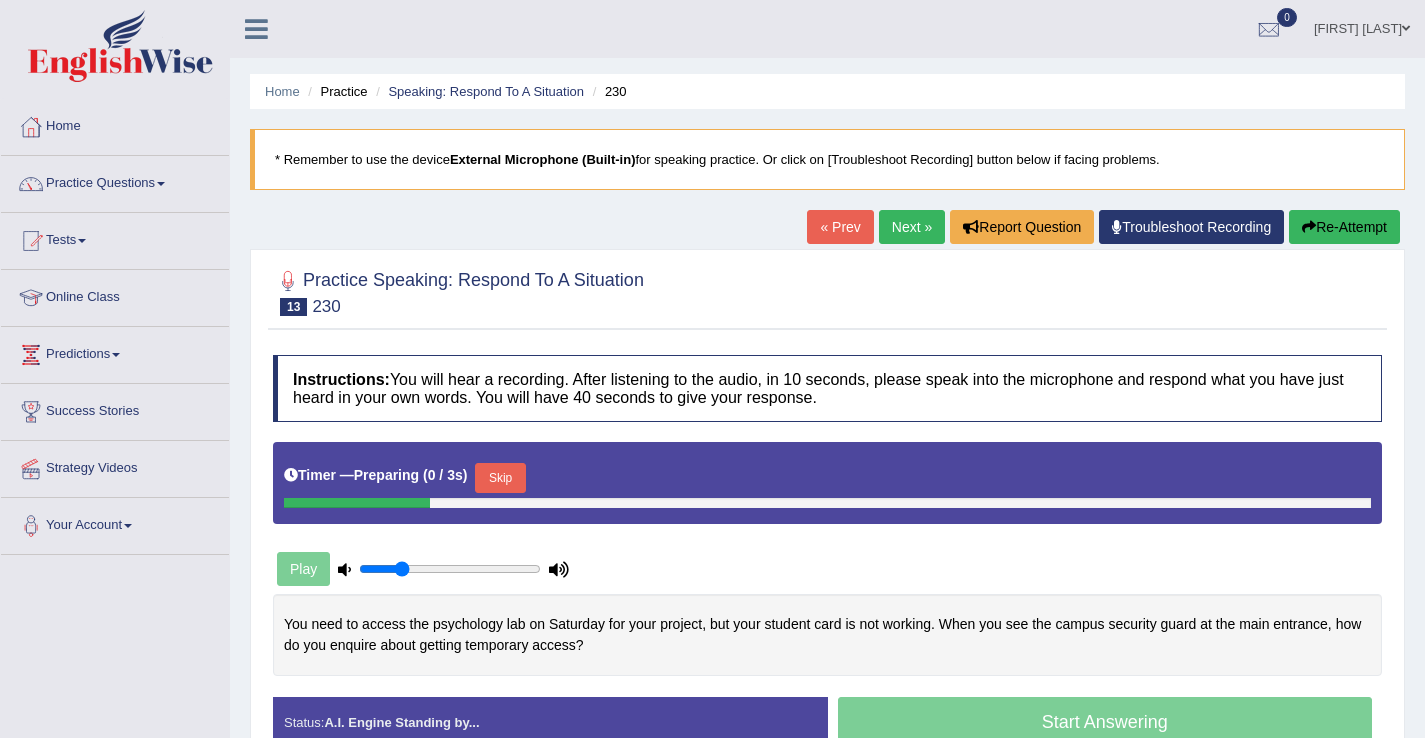 scroll, scrollTop: 0, scrollLeft: 0, axis: both 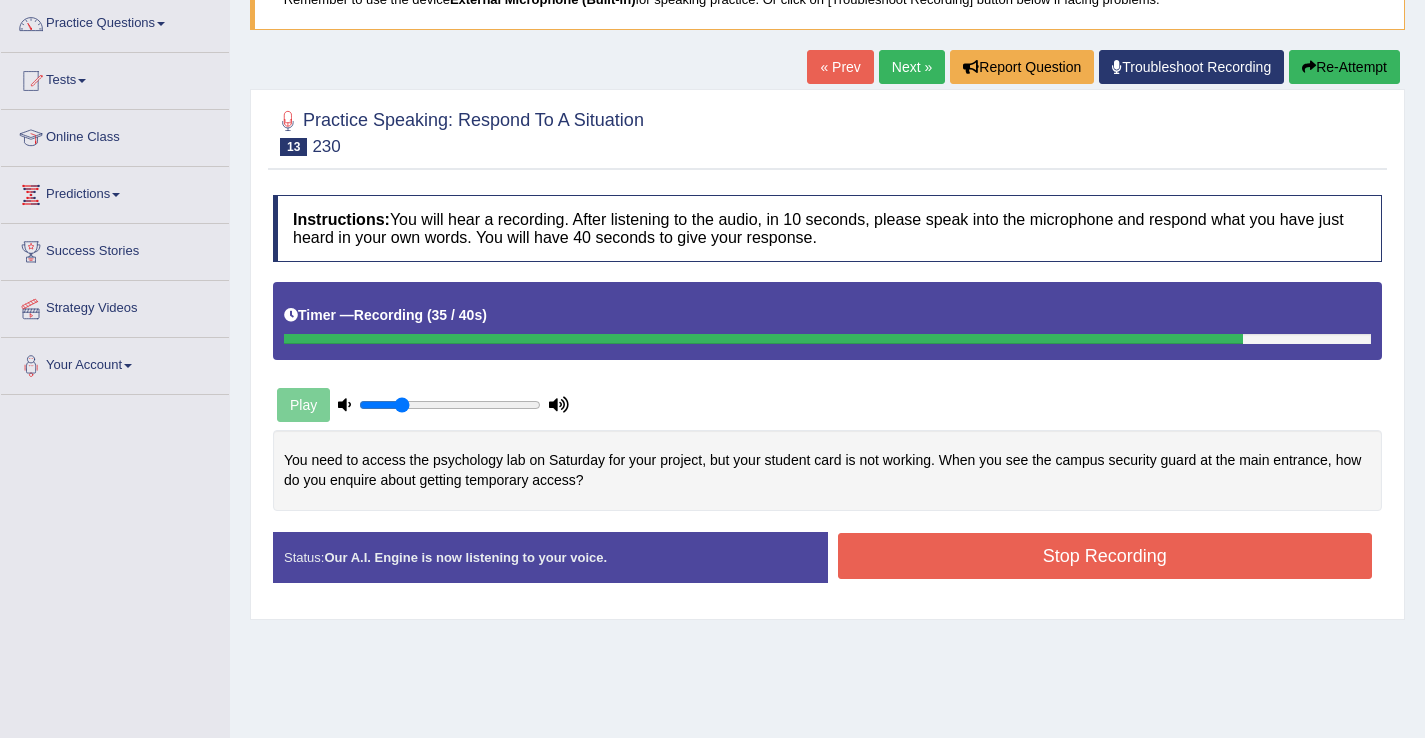 click on "Stop Recording" at bounding box center (1105, 556) 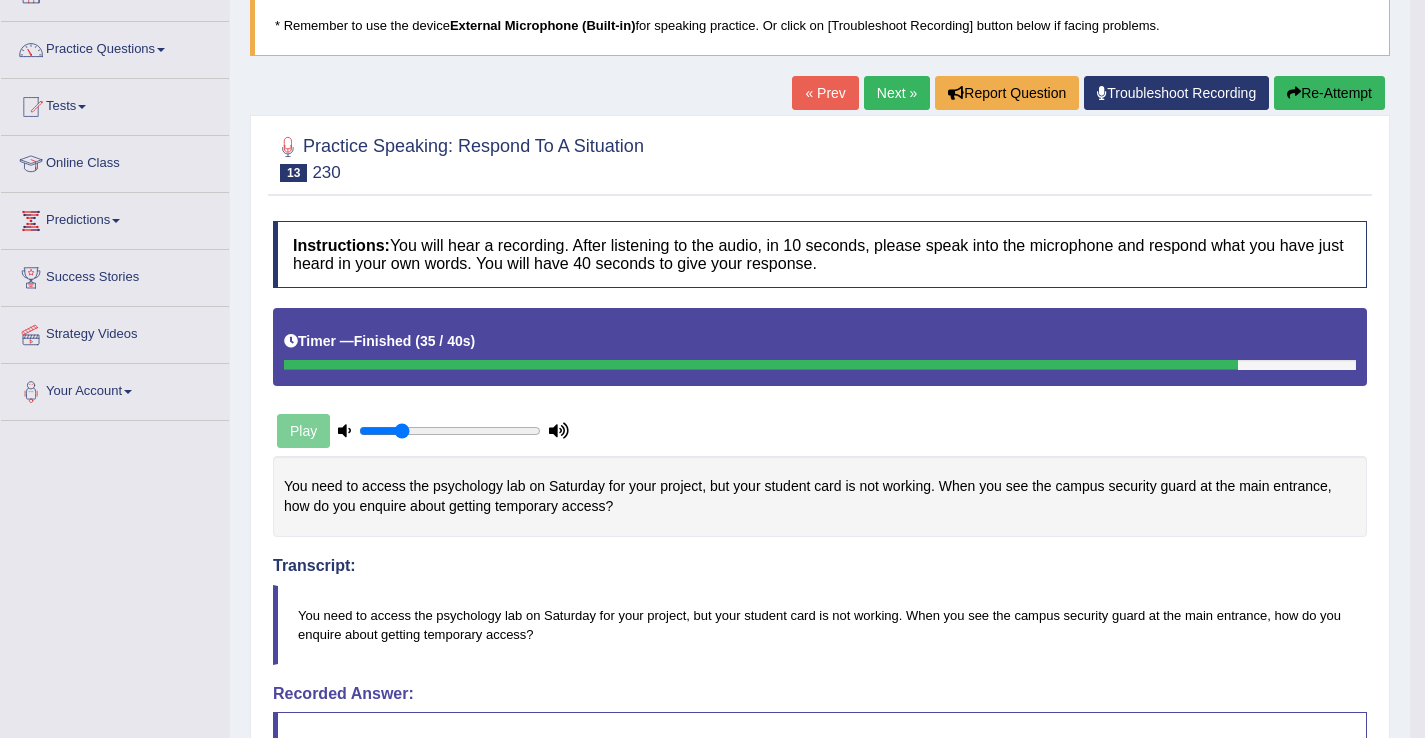 scroll, scrollTop: 120, scrollLeft: 0, axis: vertical 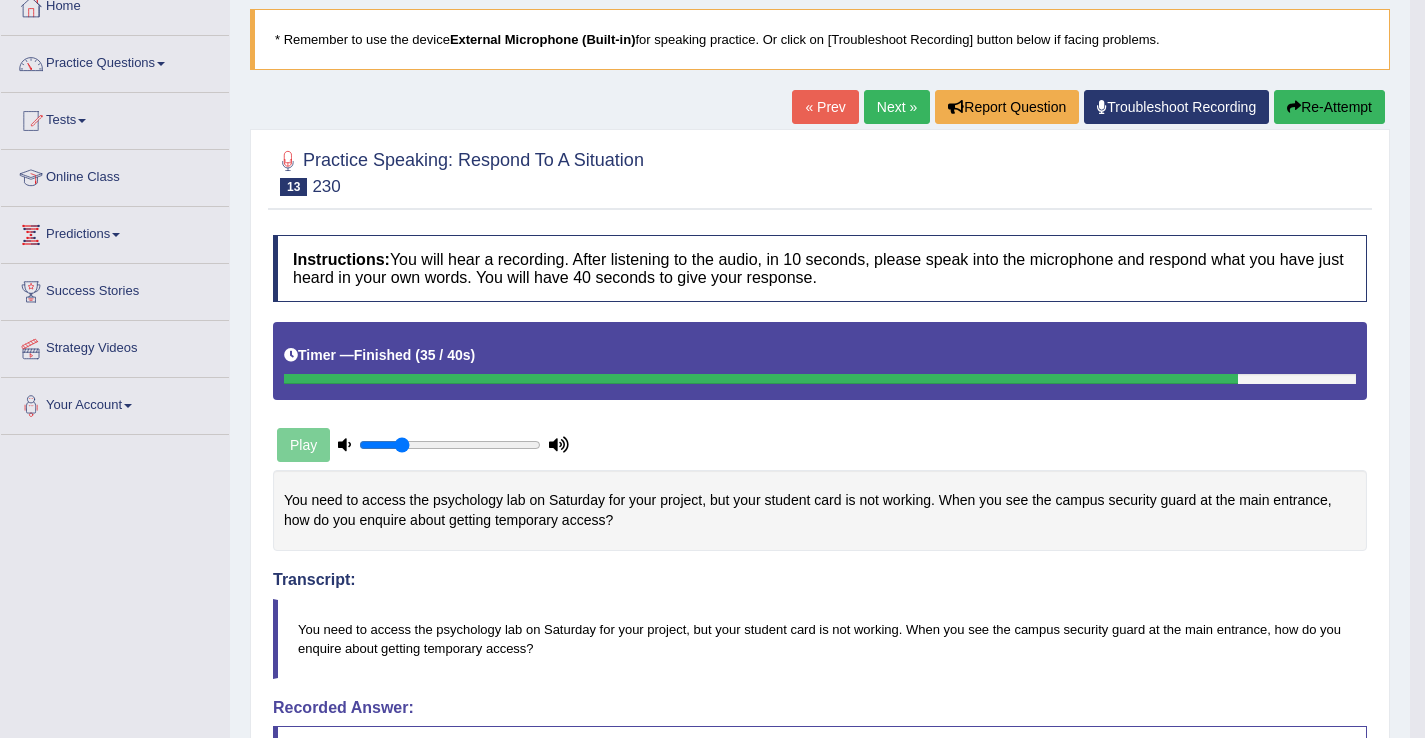 click on "Next »" at bounding box center (897, 107) 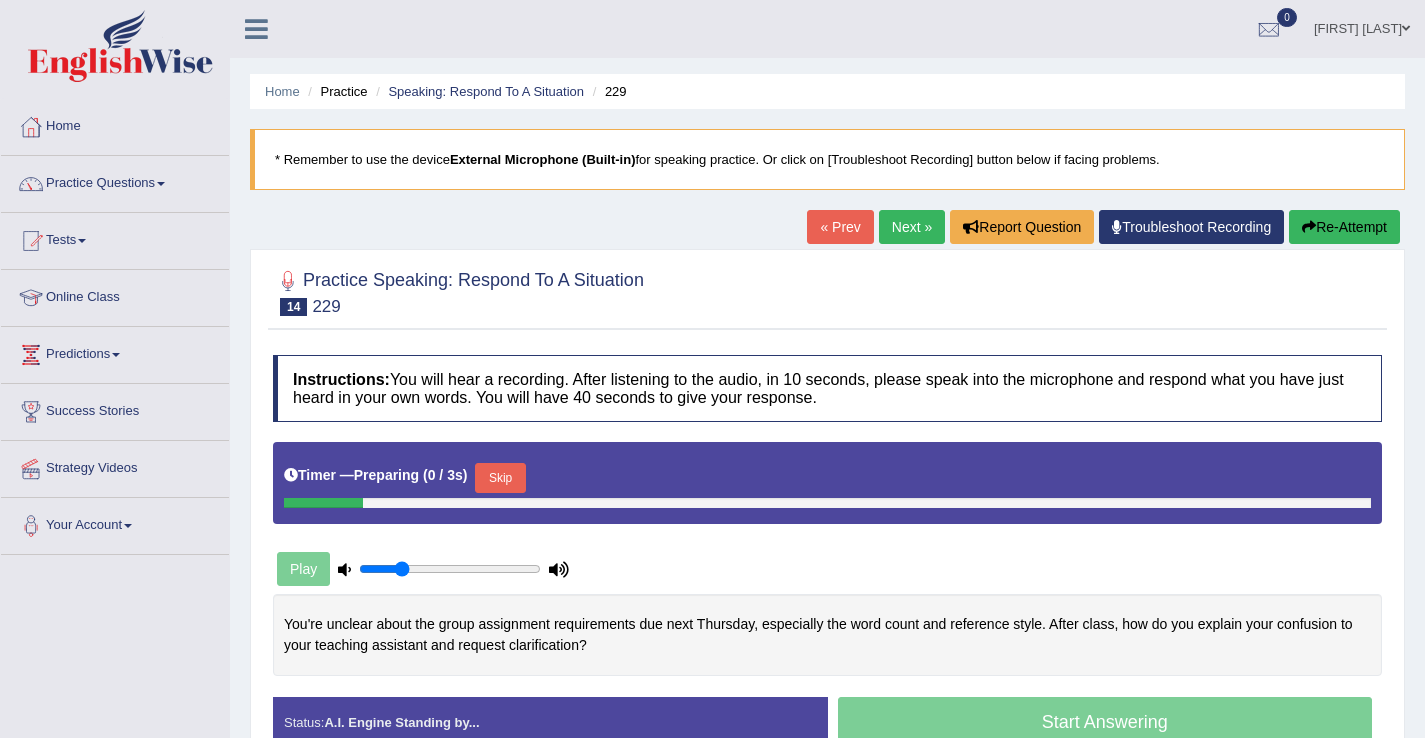 scroll, scrollTop: 78, scrollLeft: 0, axis: vertical 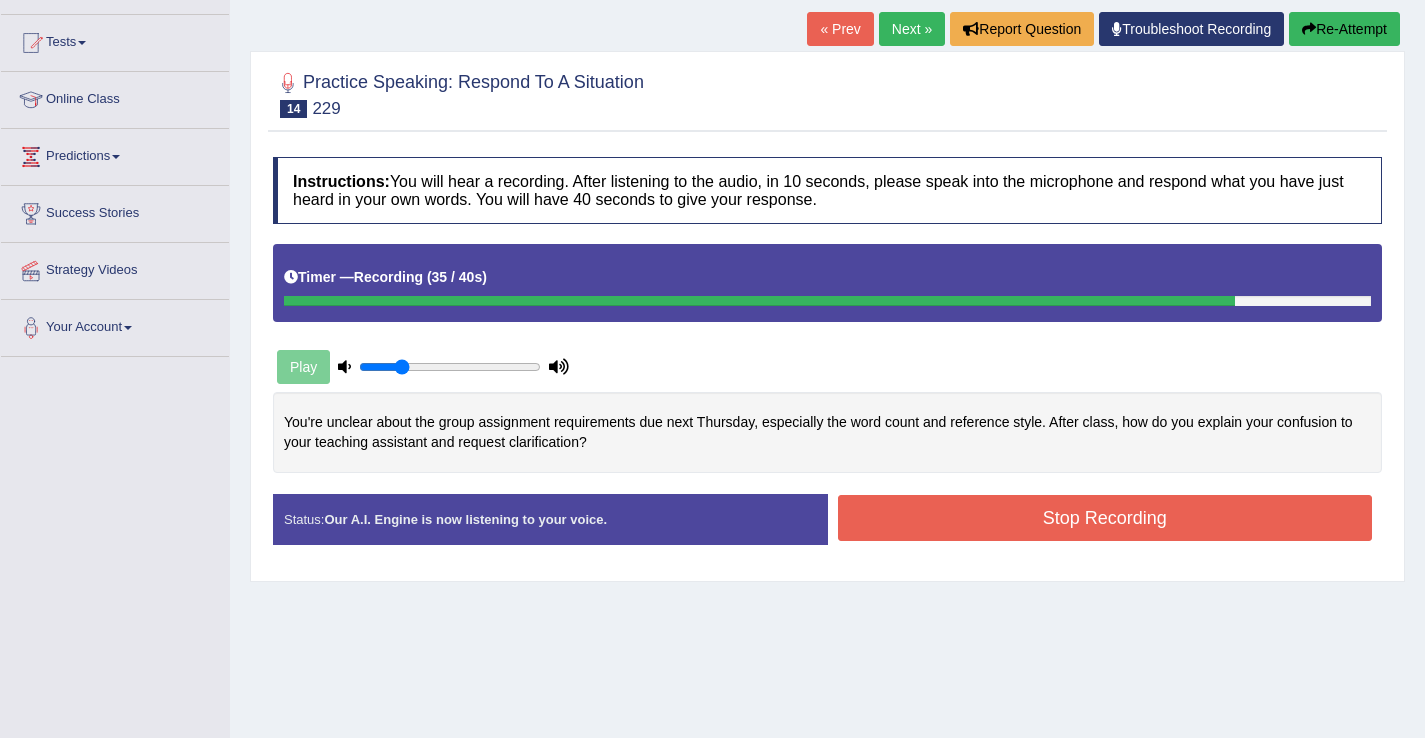 click on "Stop Recording" at bounding box center [1105, 518] 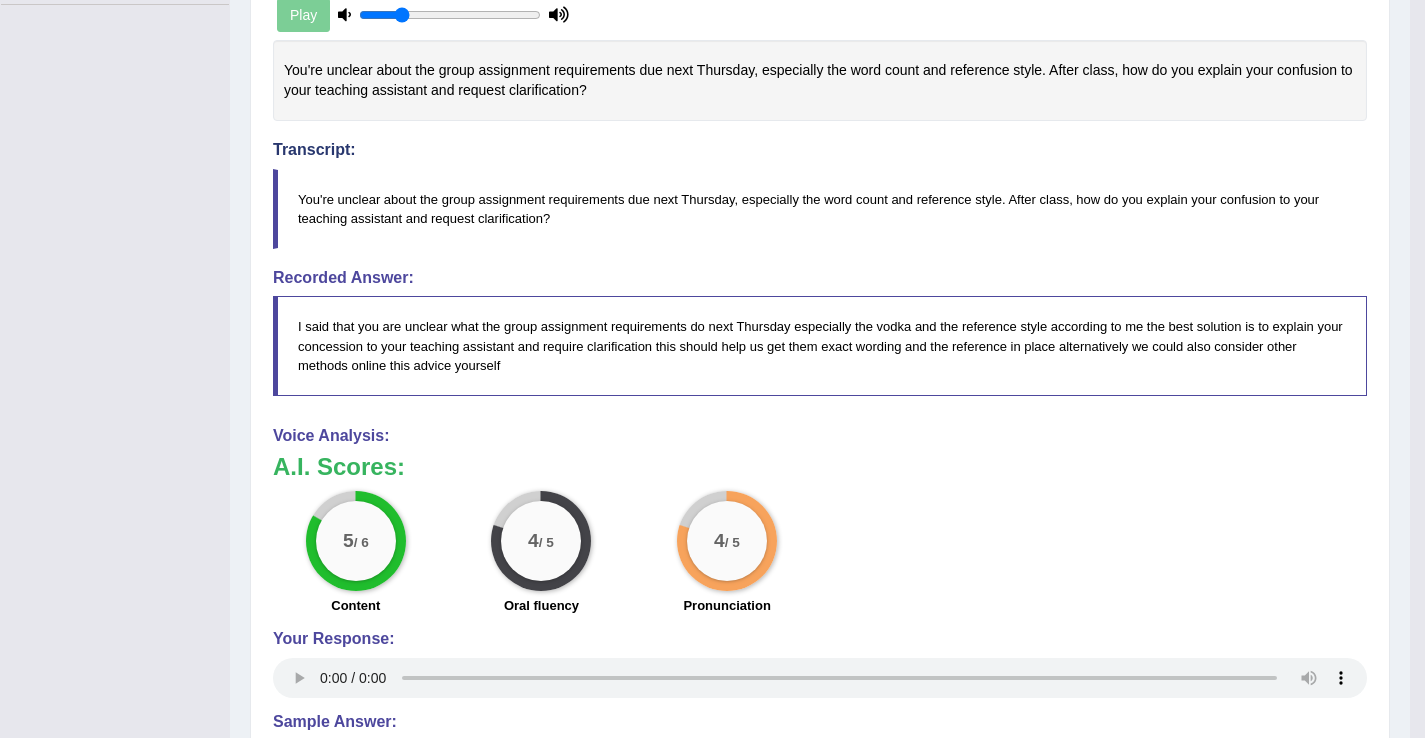 scroll, scrollTop: 558, scrollLeft: 0, axis: vertical 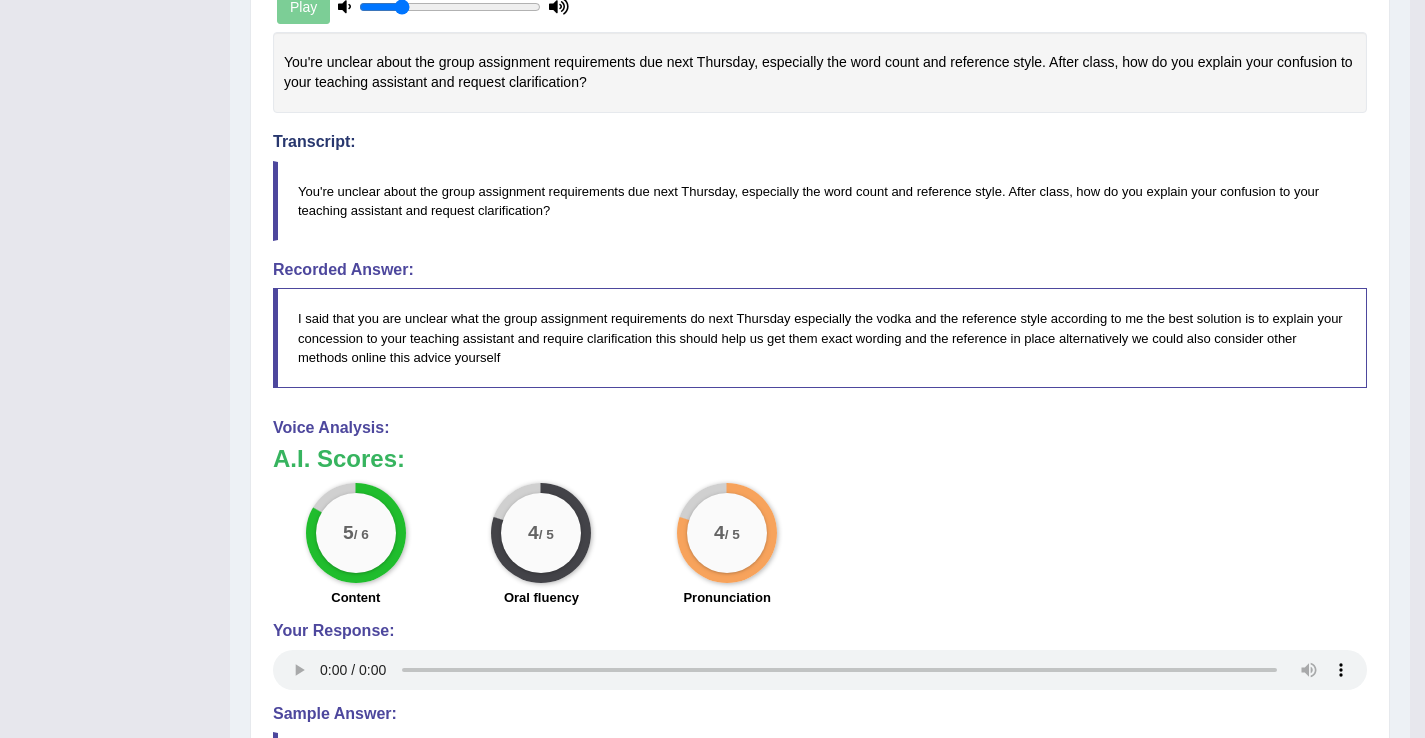 type 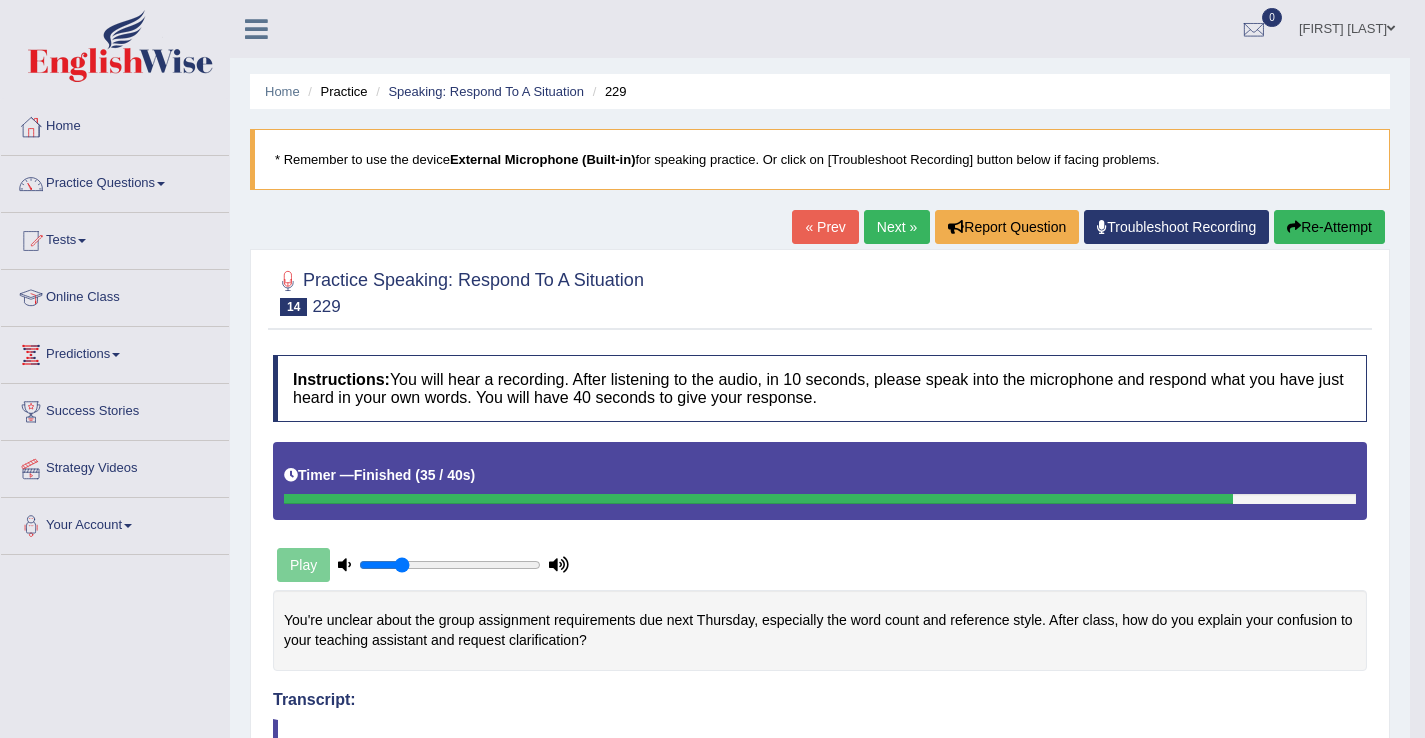 click on "Next »" at bounding box center (897, 227) 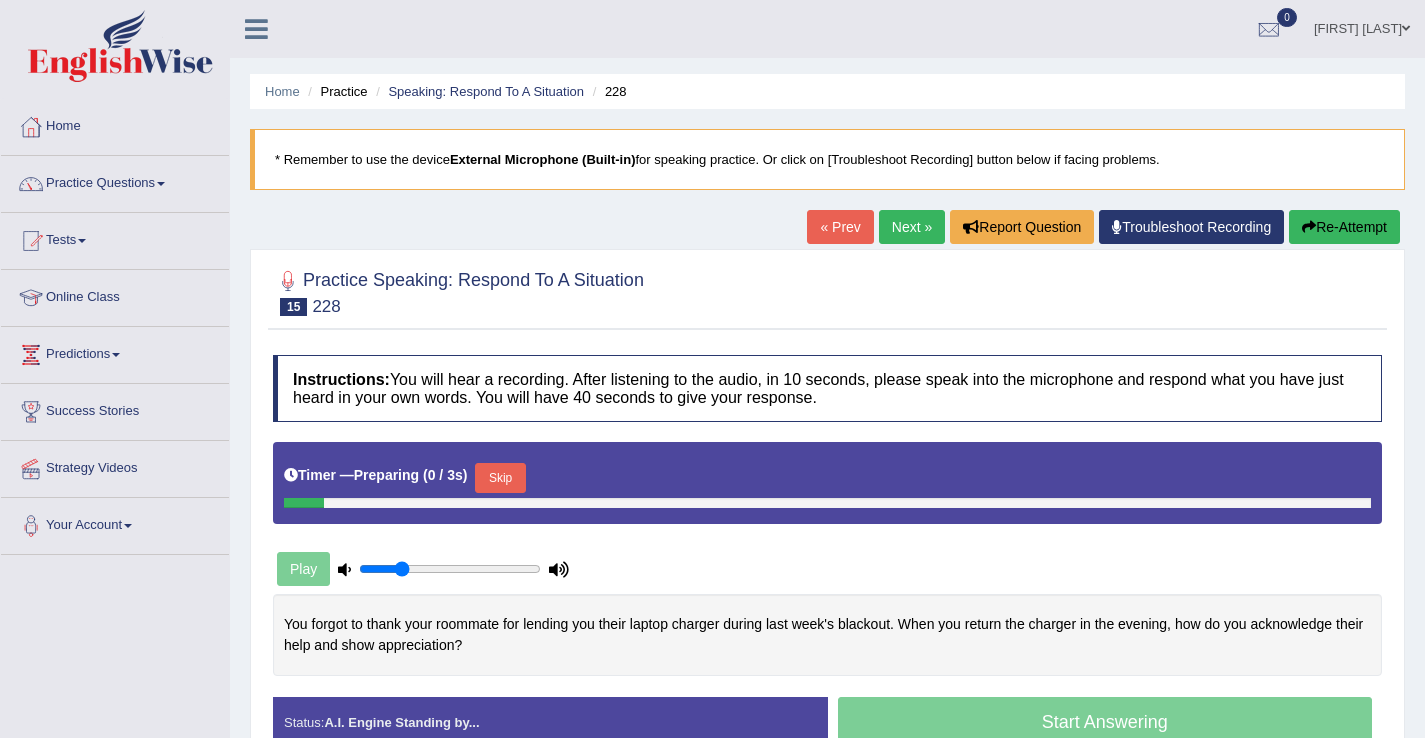 scroll, scrollTop: 0, scrollLeft: 0, axis: both 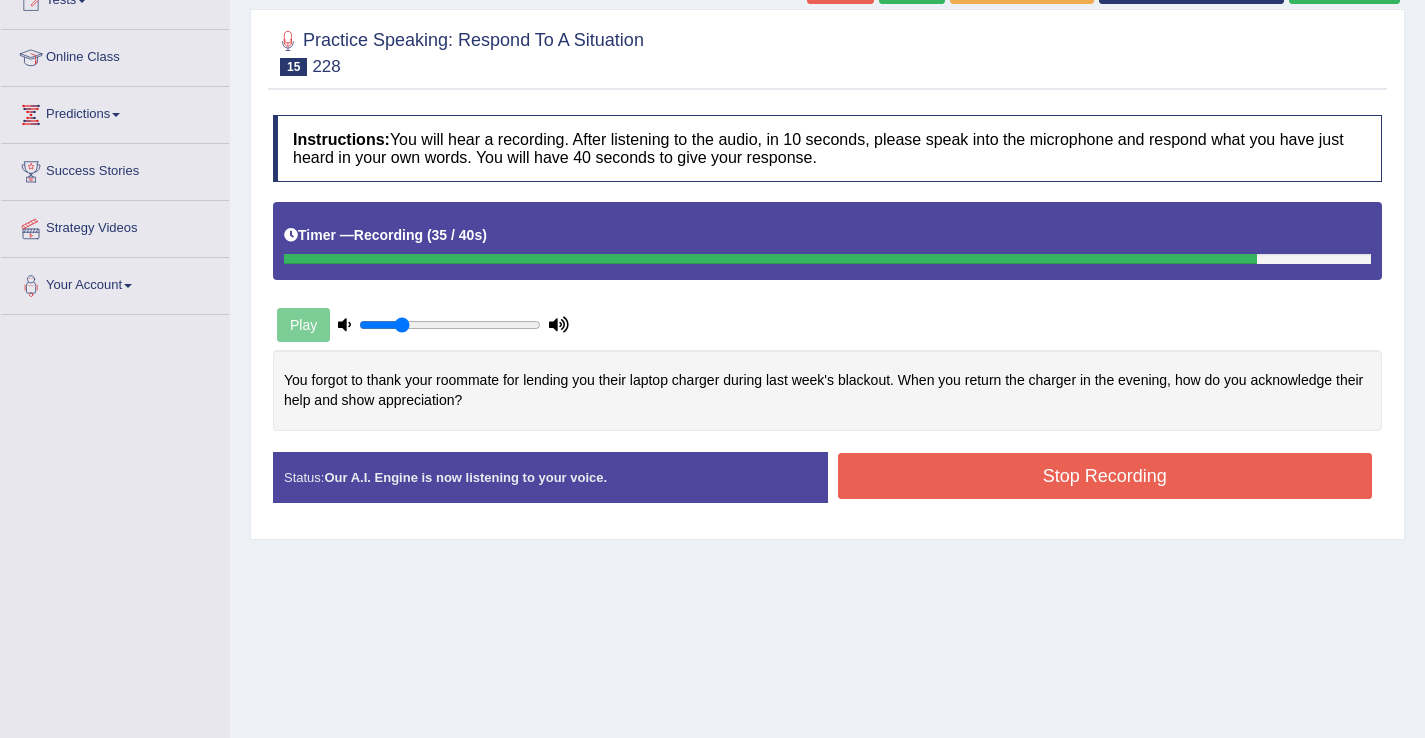 click on "Stop Recording" at bounding box center [1105, 476] 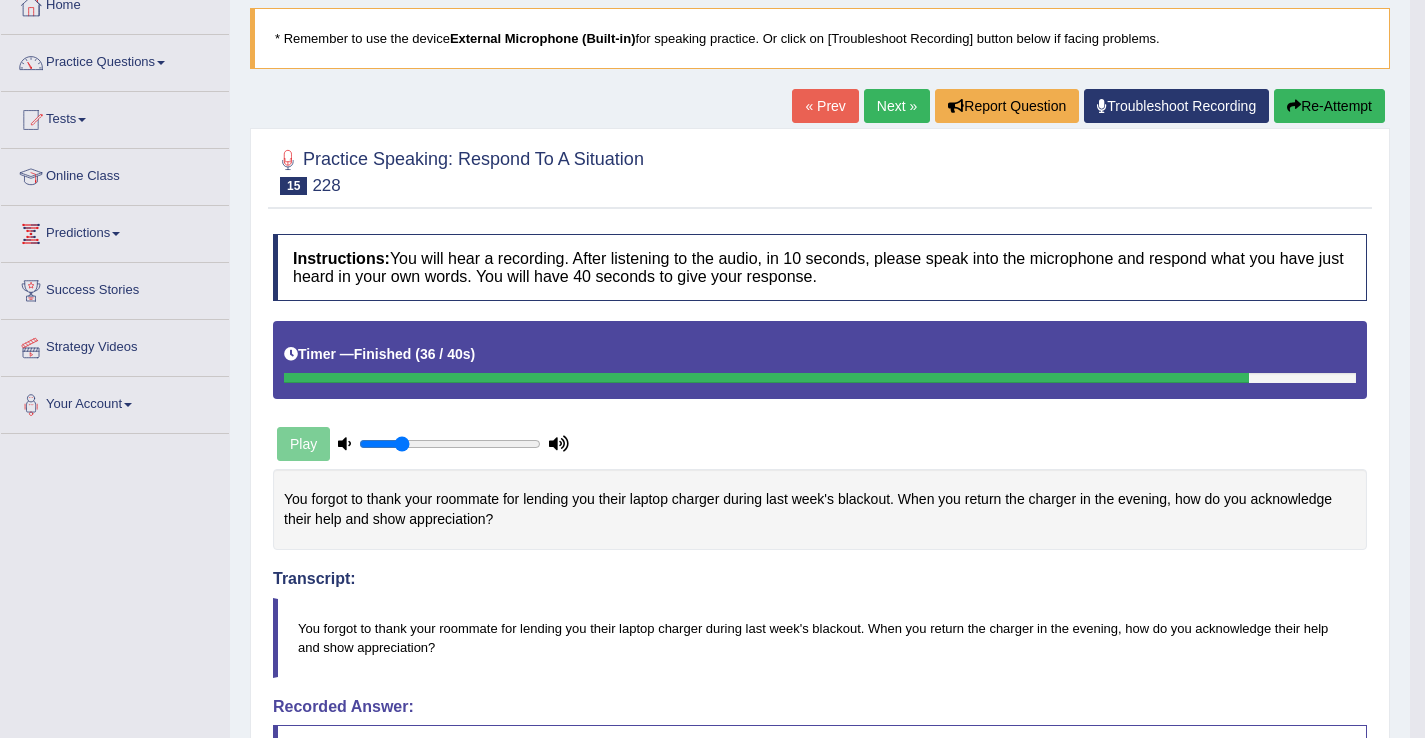 scroll, scrollTop: 120, scrollLeft: 0, axis: vertical 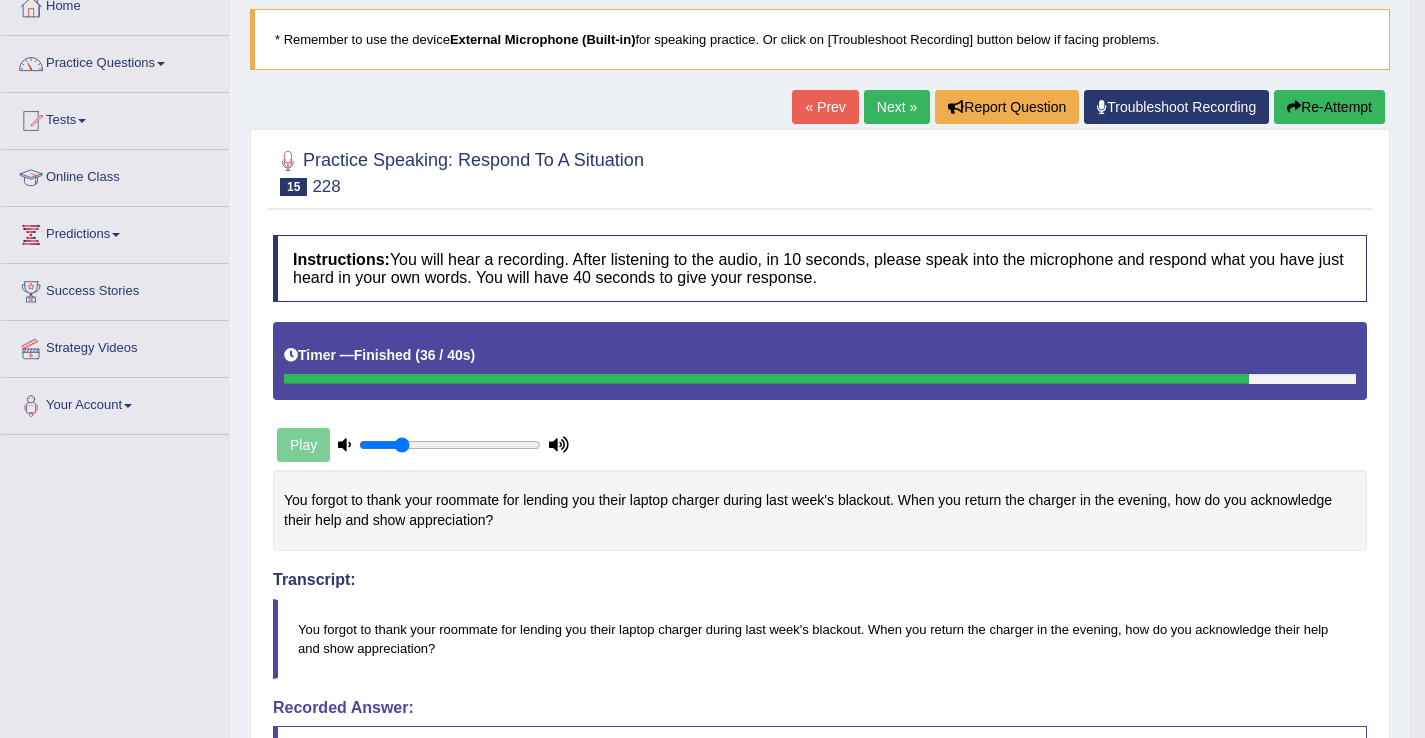 click on "Next »" at bounding box center [897, 107] 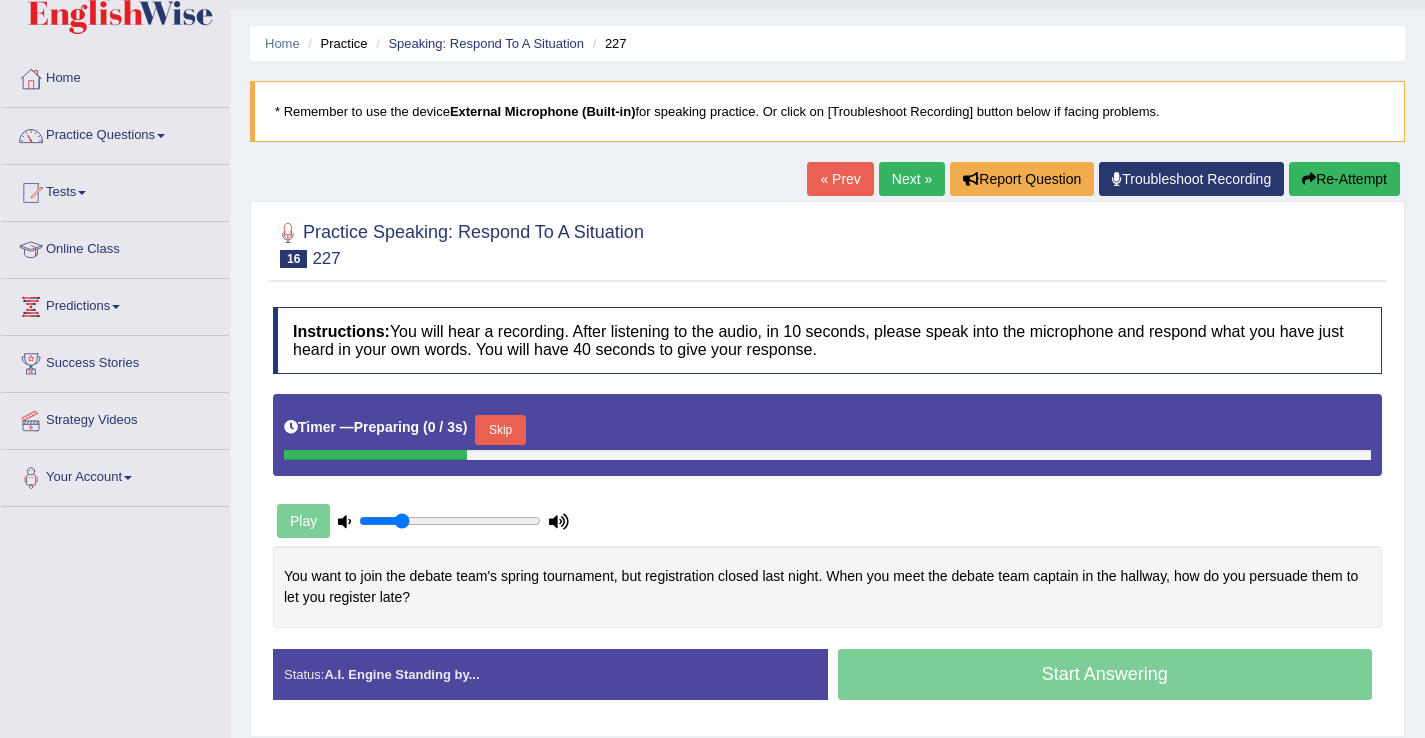 scroll, scrollTop: 0, scrollLeft: 0, axis: both 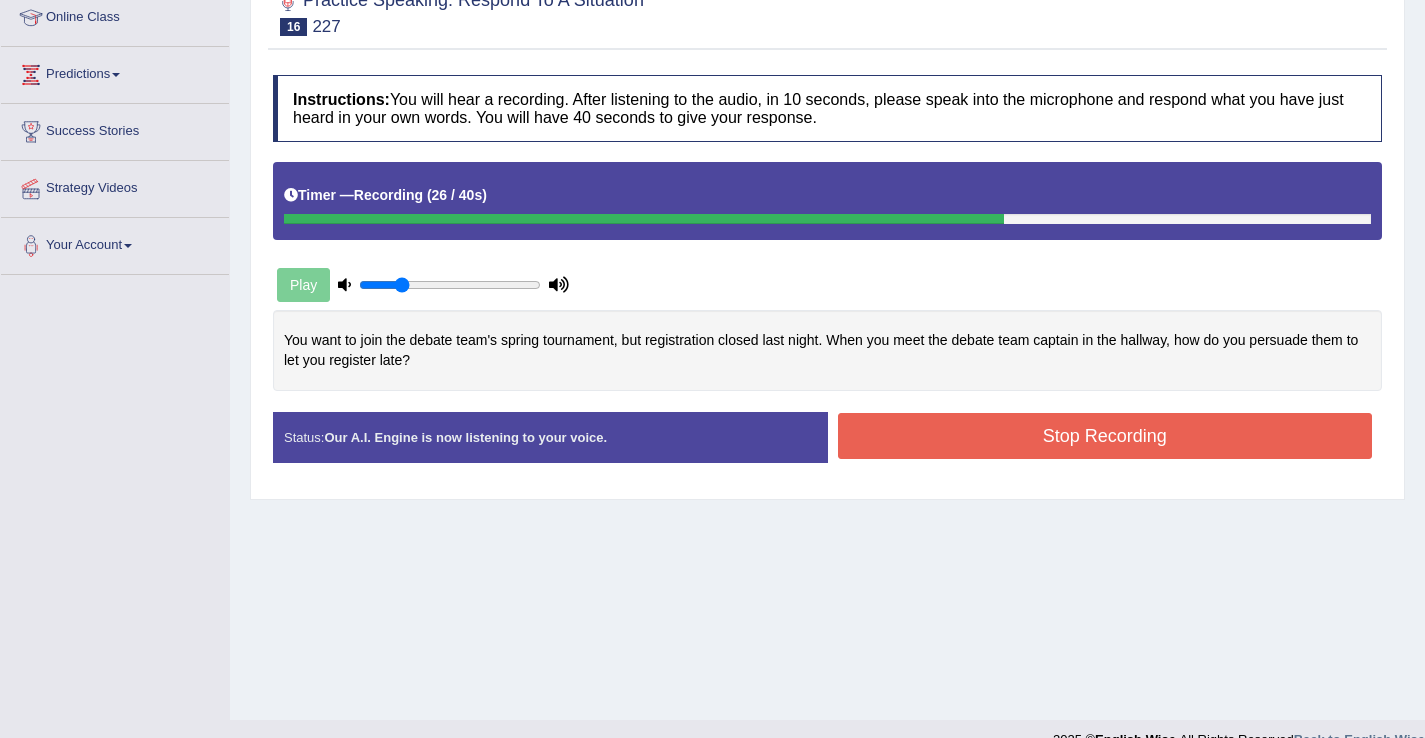 click on "Stop Recording" at bounding box center (1105, 436) 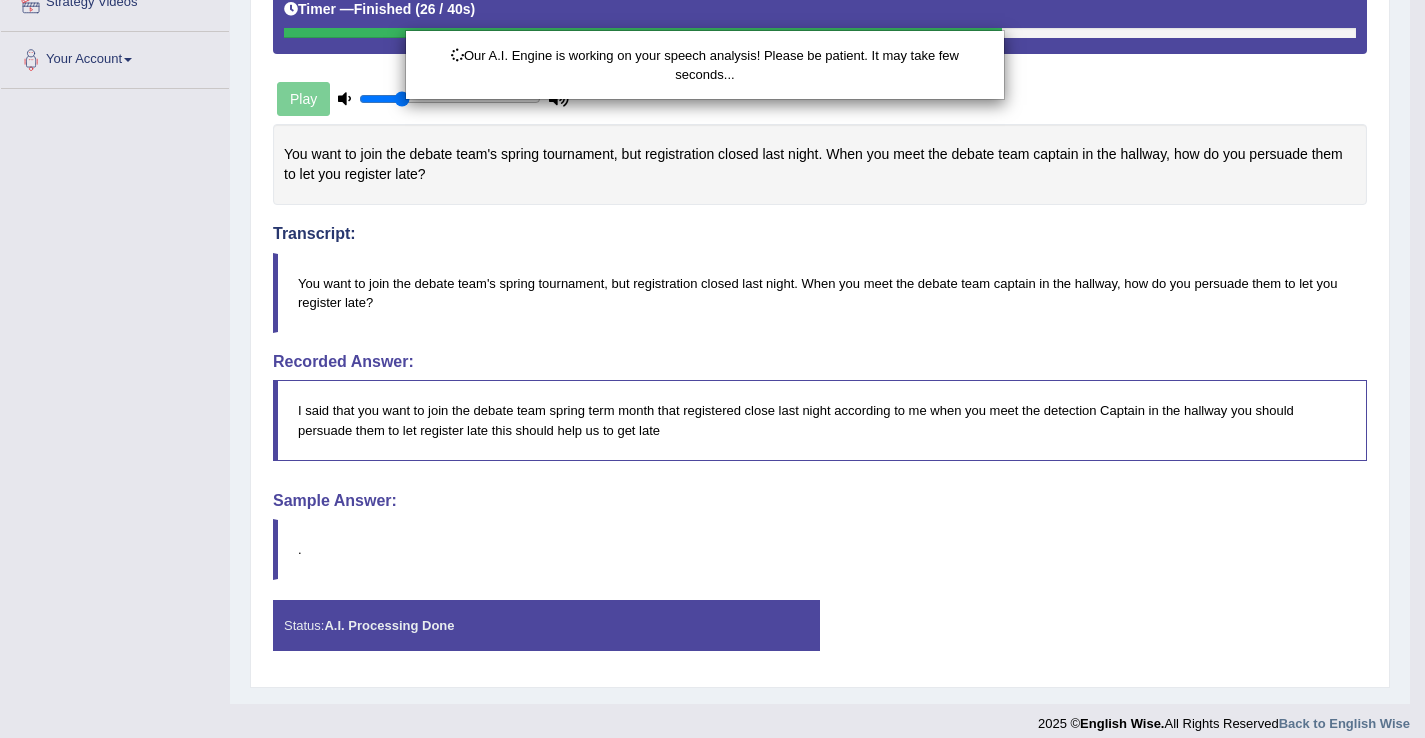 scroll, scrollTop: 483, scrollLeft: 0, axis: vertical 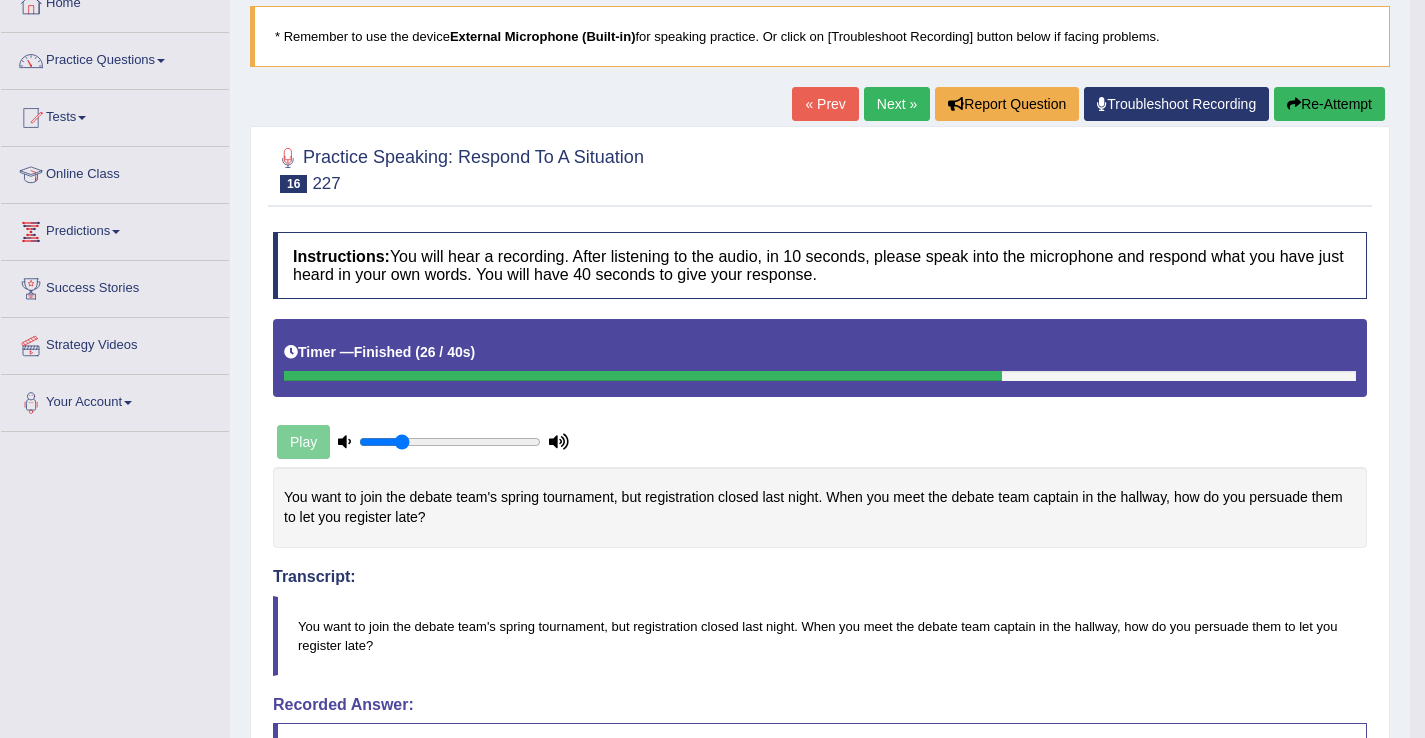 click on "Re-Attempt" at bounding box center (1329, 104) 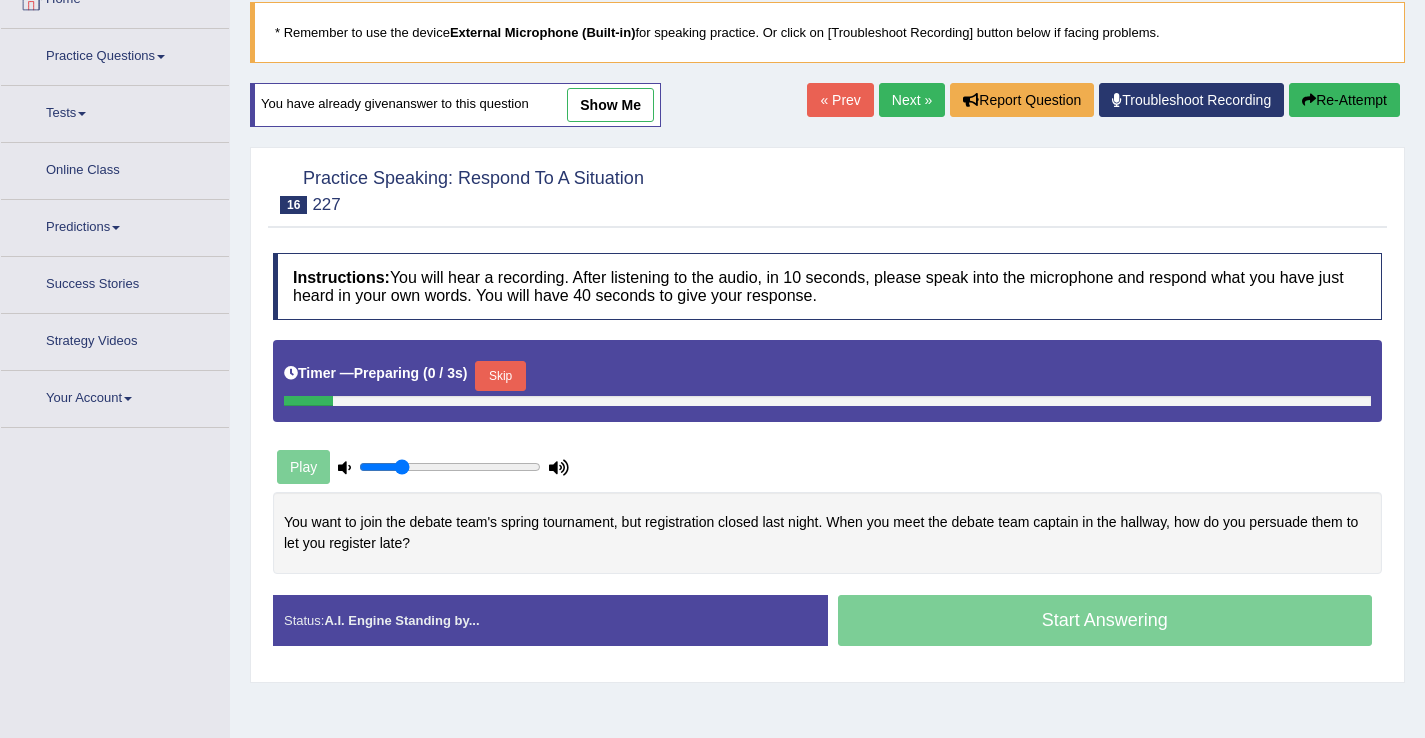 scroll, scrollTop: 0, scrollLeft: 0, axis: both 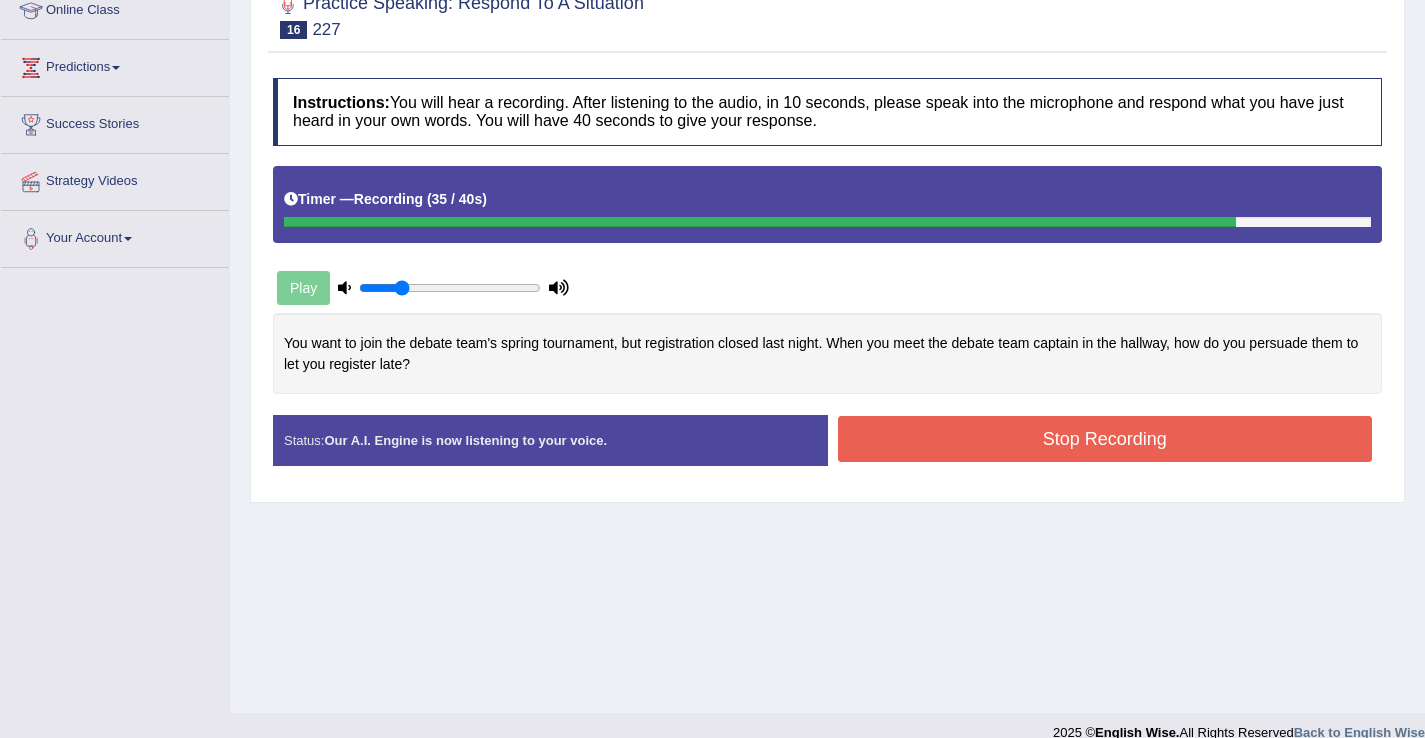 click on "Stop Recording" at bounding box center [1105, 439] 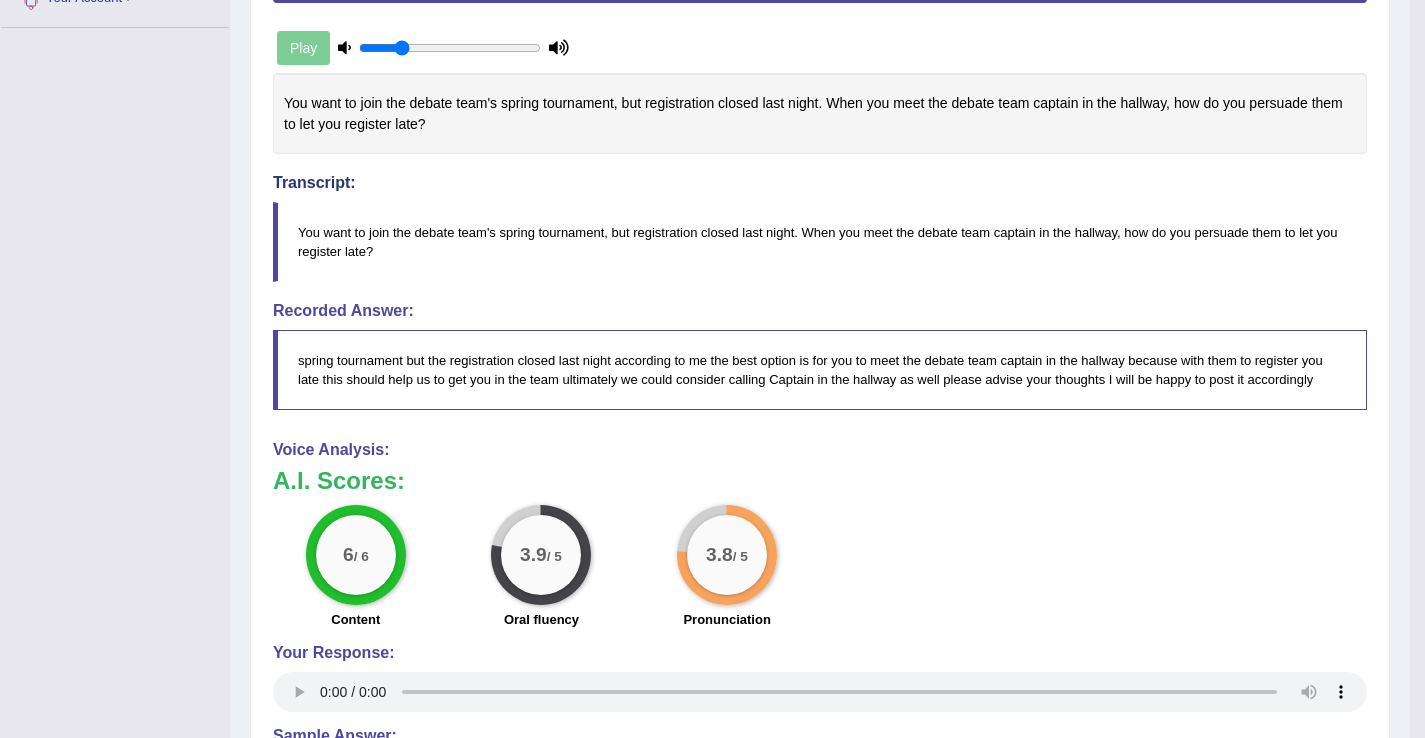scroll, scrollTop: 567, scrollLeft: 0, axis: vertical 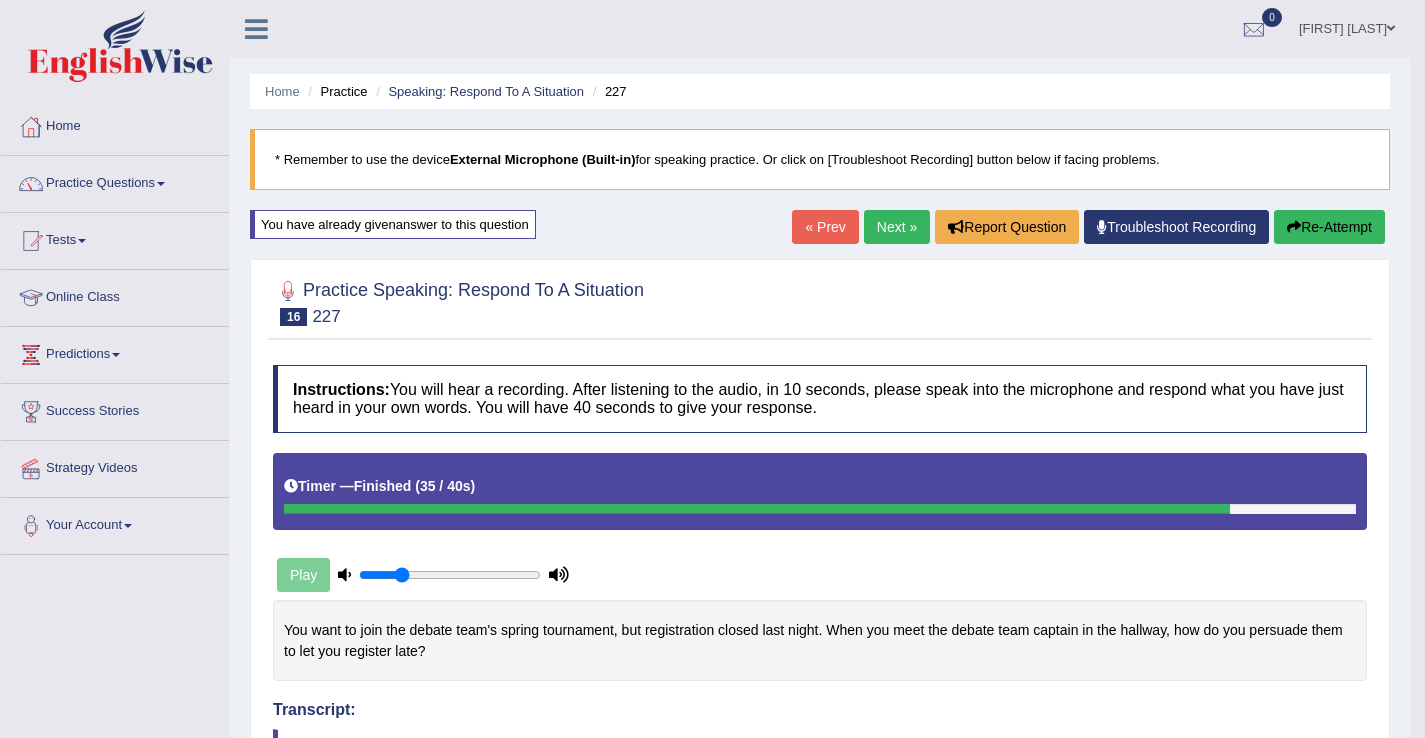 click on "Next »" at bounding box center (897, 227) 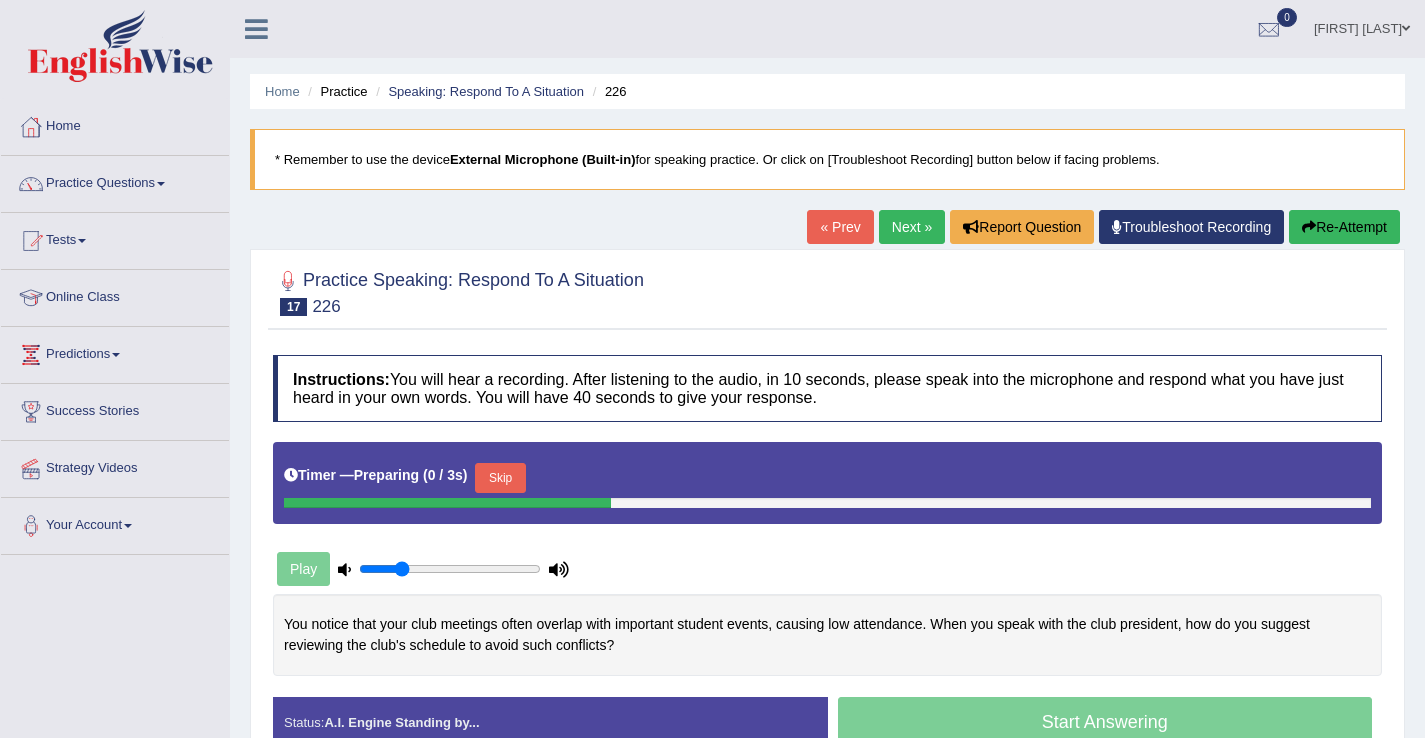 scroll, scrollTop: 120, scrollLeft: 0, axis: vertical 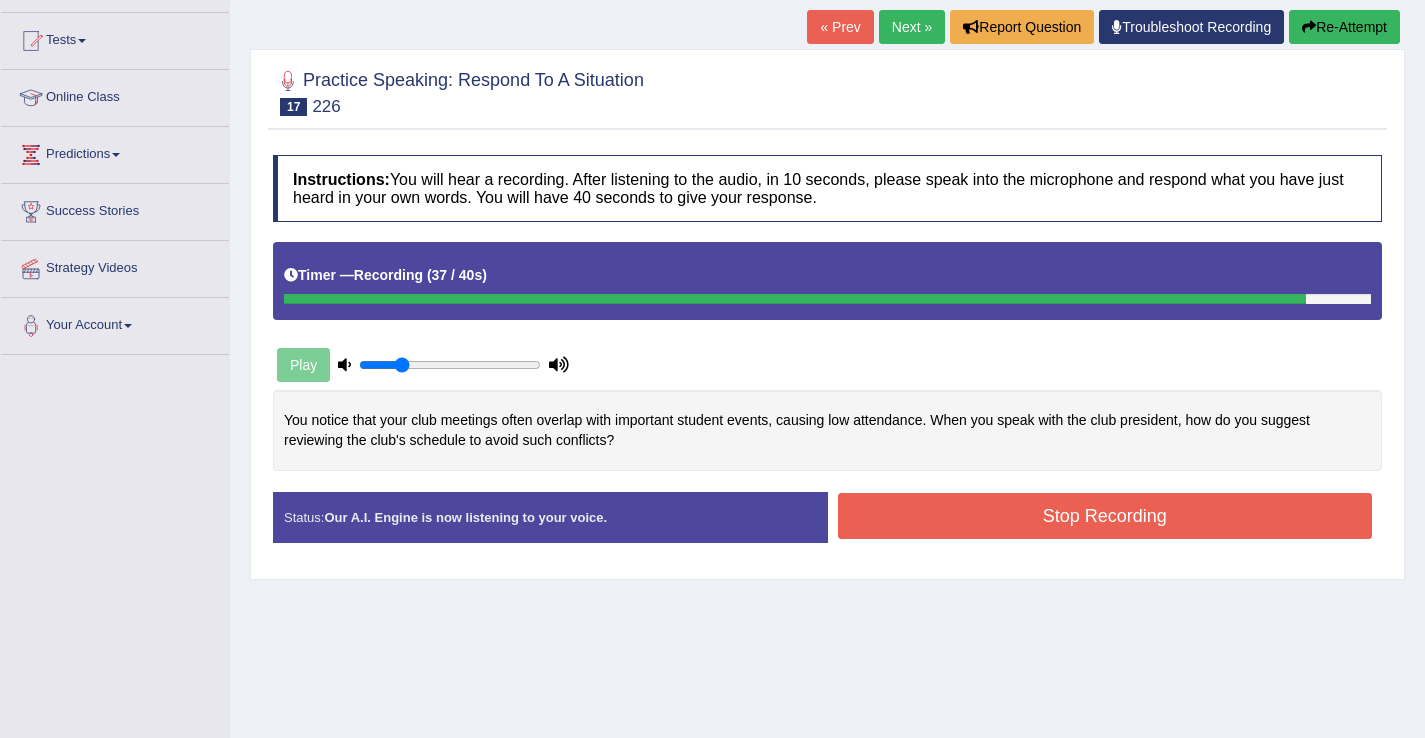 click on "Stop Recording" at bounding box center [1105, 516] 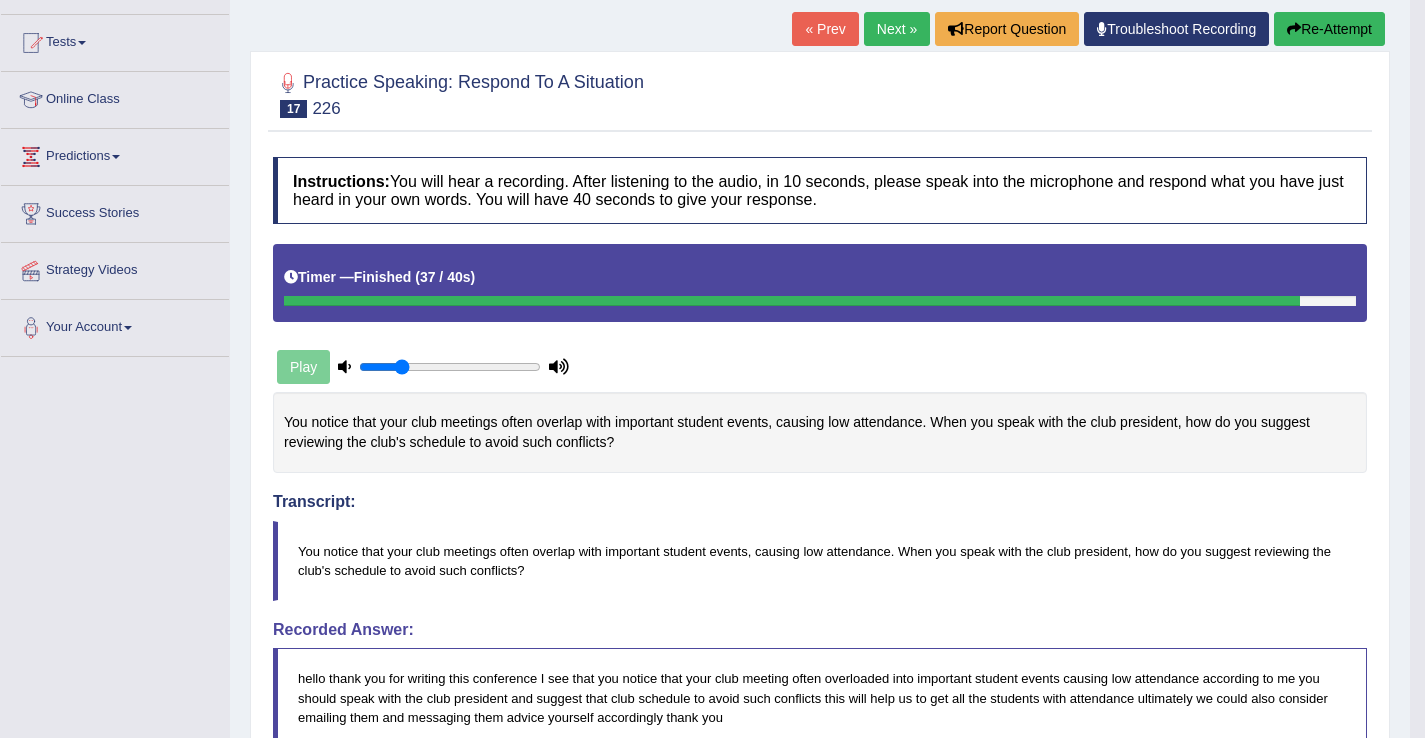 scroll, scrollTop: 160, scrollLeft: 0, axis: vertical 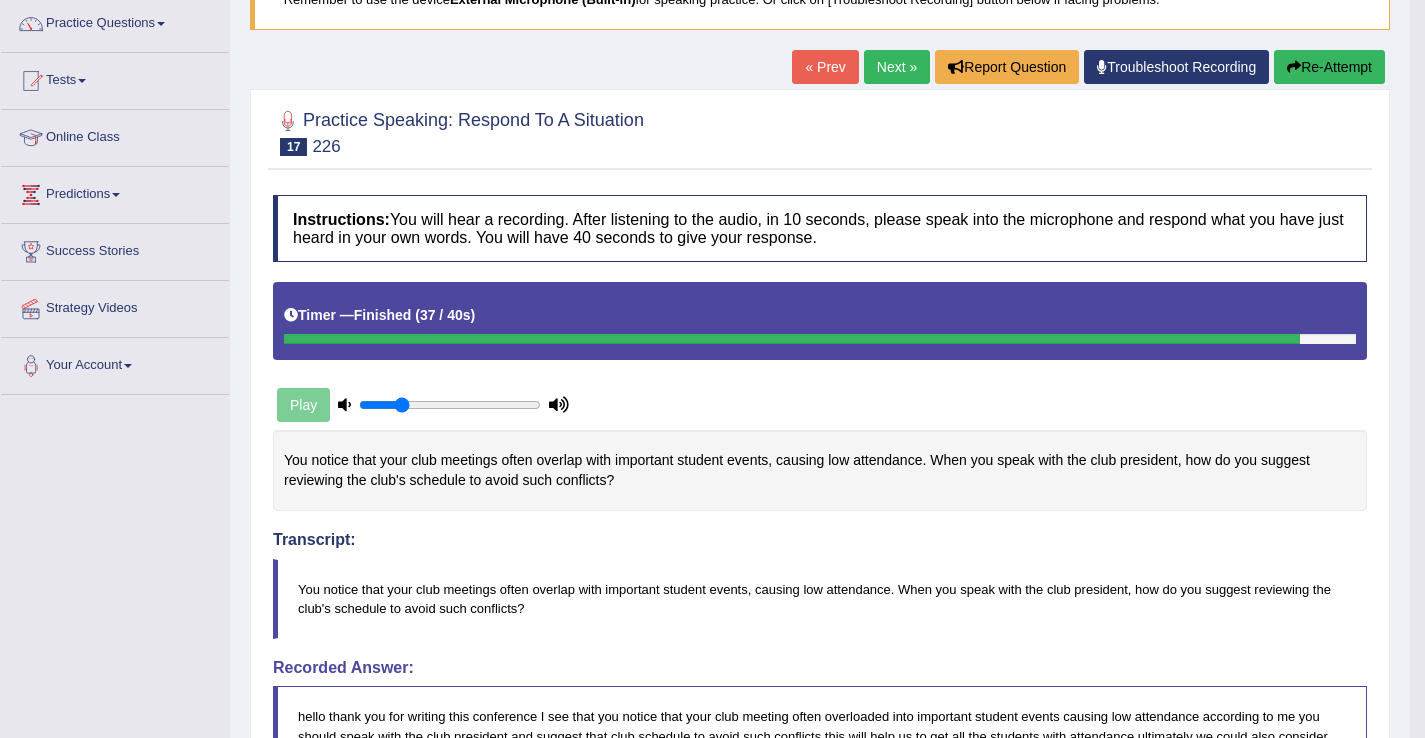 click on "Next »" at bounding box center (897, 67) 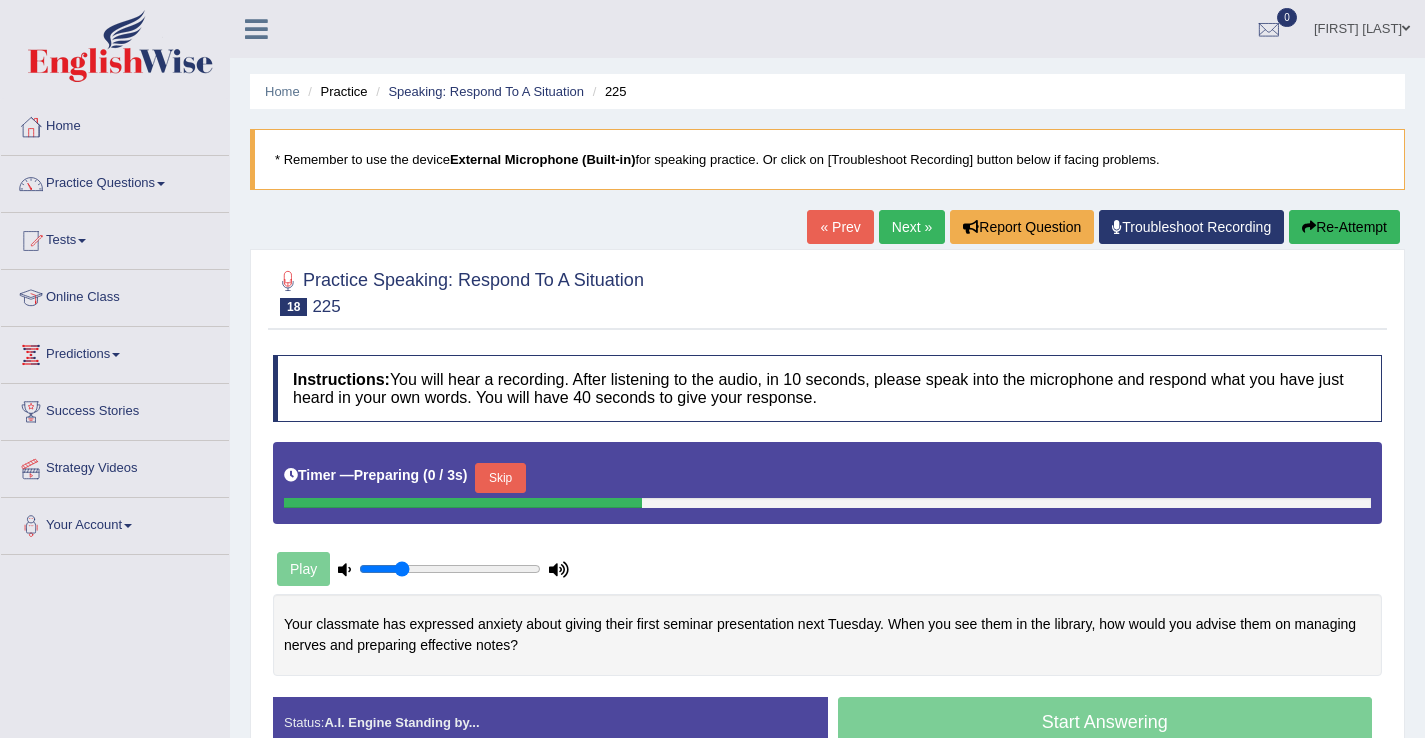 scroll, scrollTop: 143, scrollLeft: 0, axis: vertical 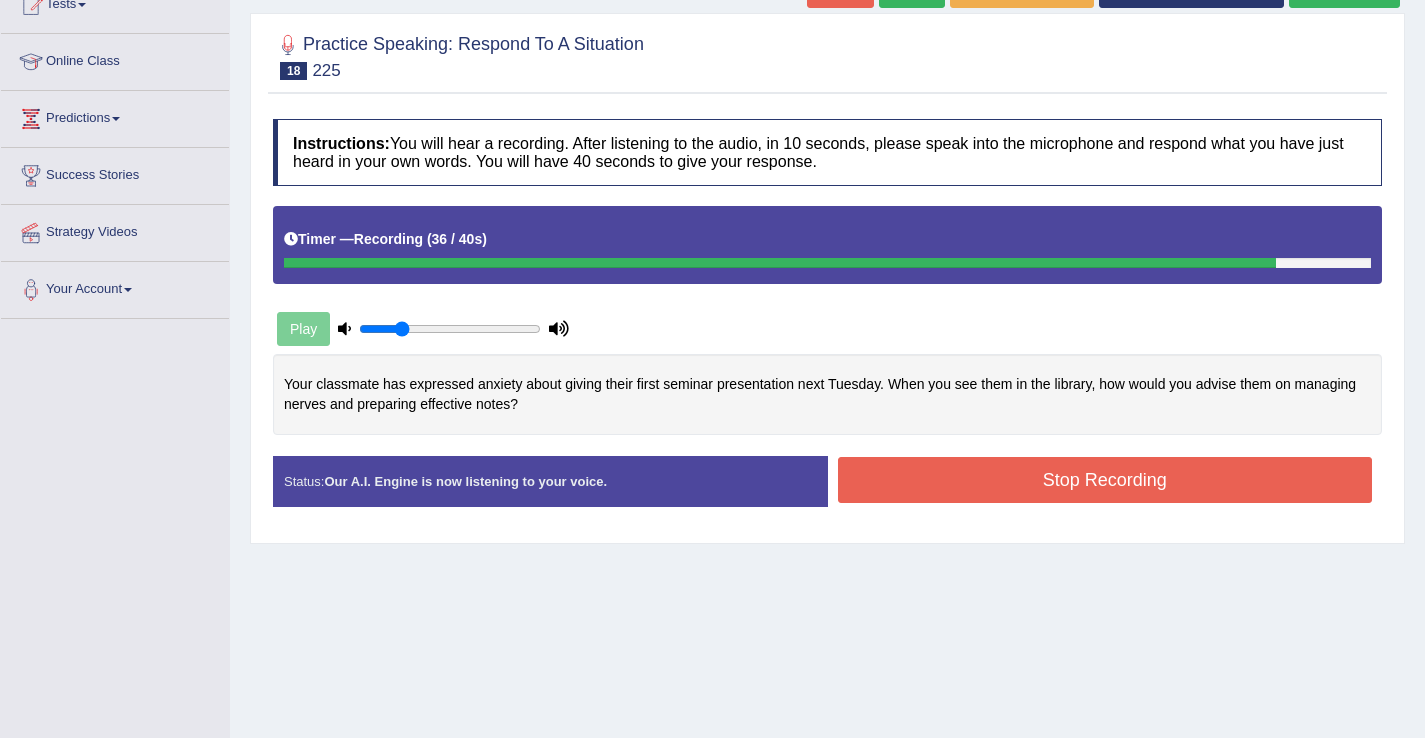click on "Stop Recording" at bounding box center [1105, 480] 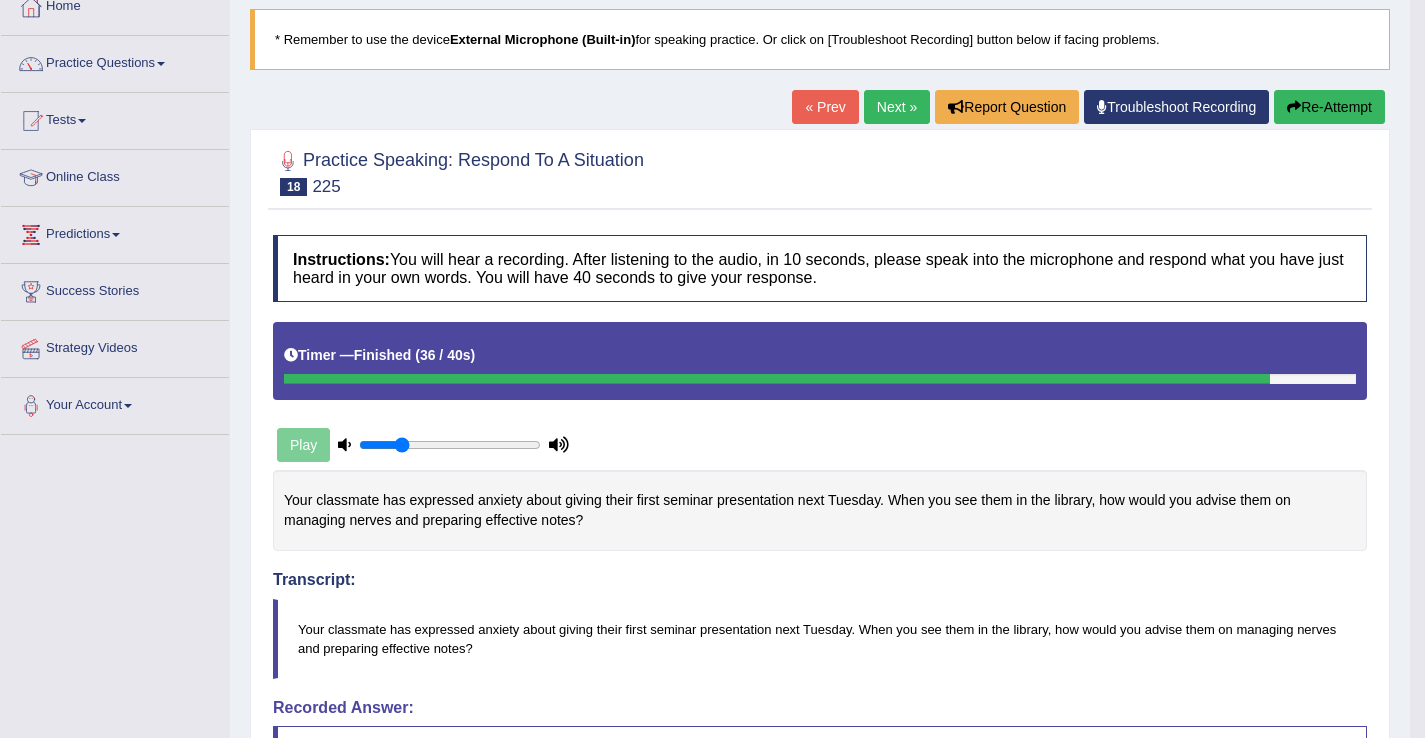 scroll, scrollTop: 116, scrollLeft: 0, axis: vertical 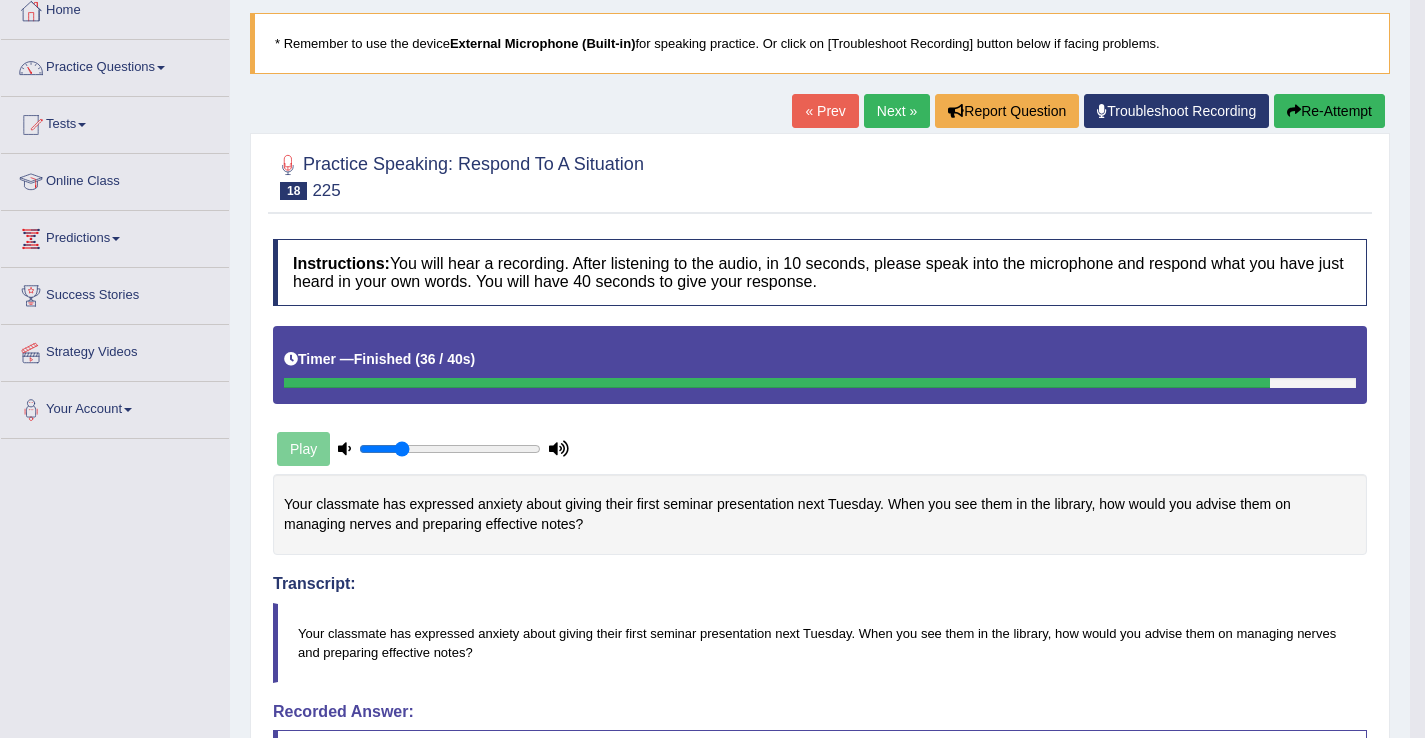 click on "Next »" at bounding box center (897, 111) 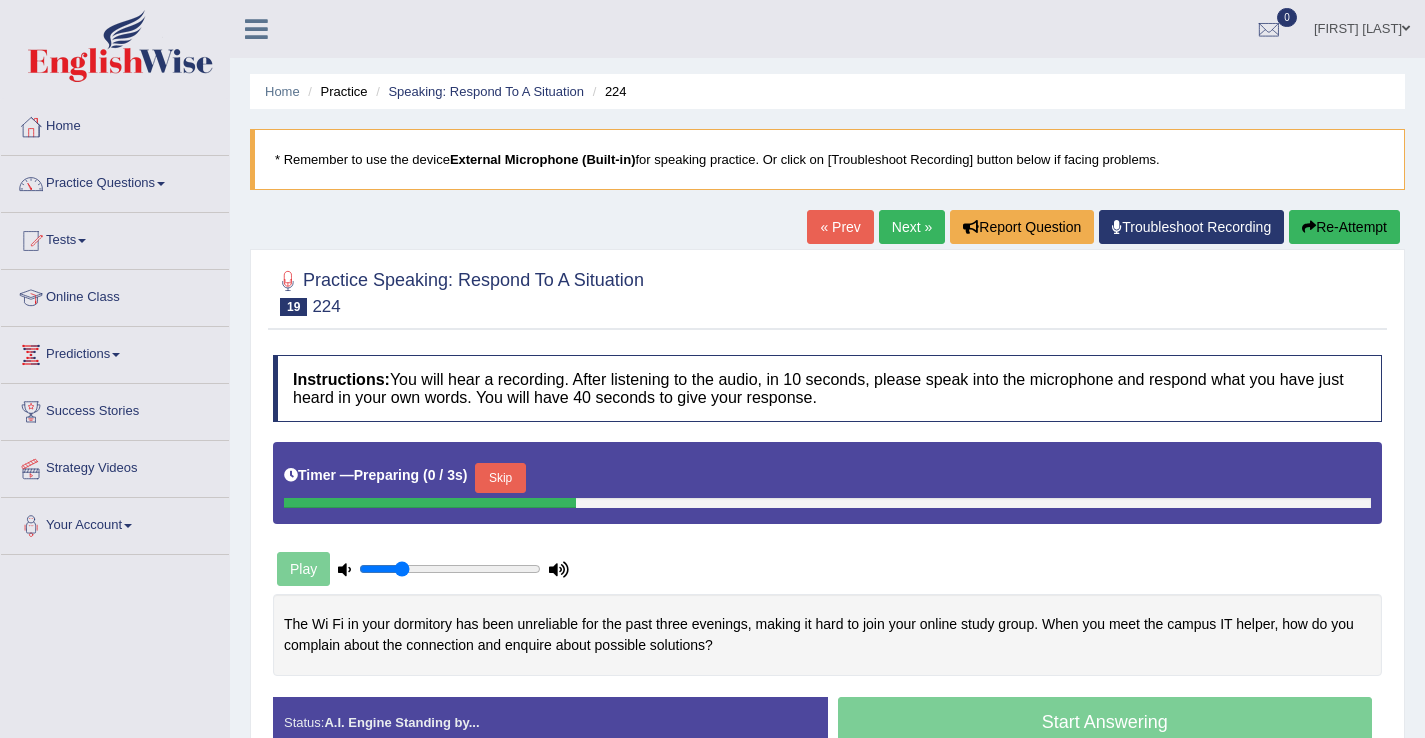 scroll, scrollTop: 165, scrollLeft: 0, axis: vertical 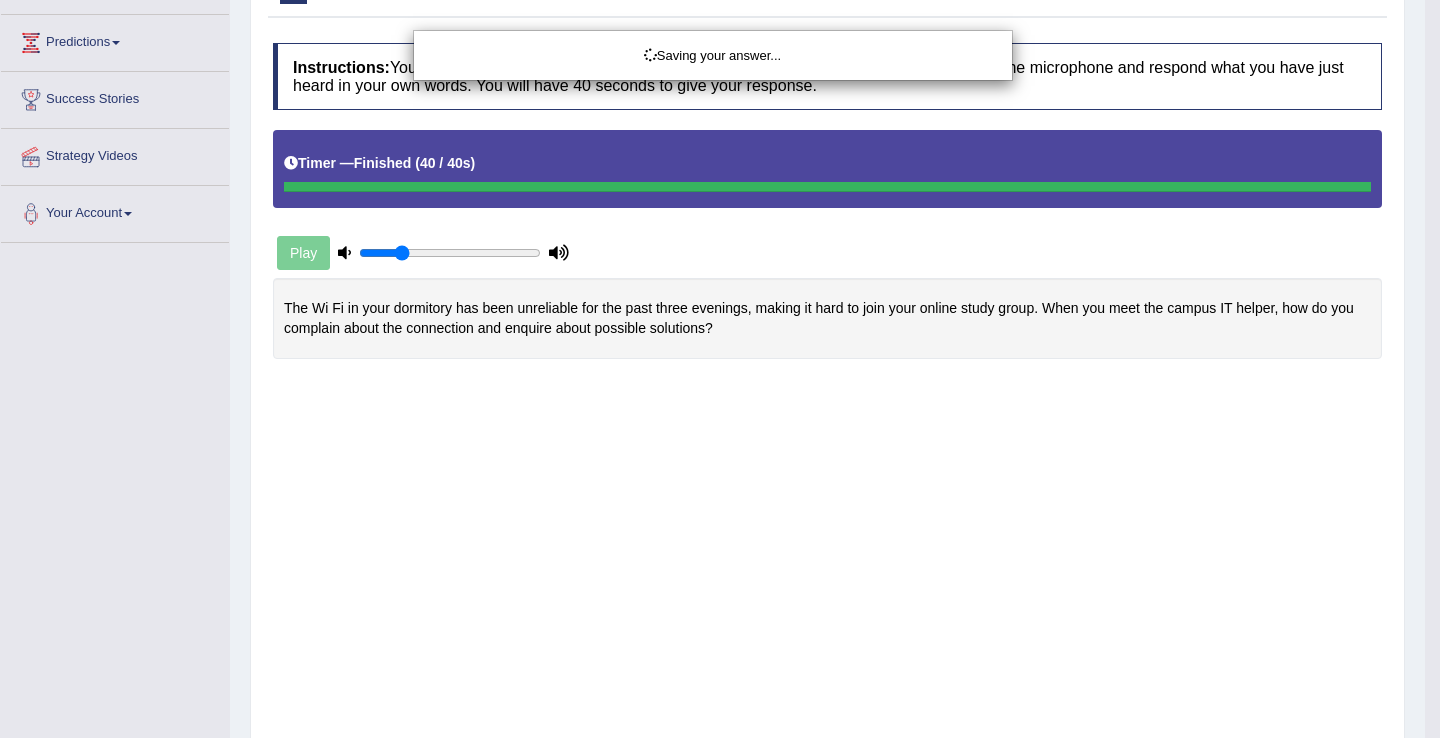 click on "Toggle navigation
Home
Practice Questions   Speaking Practice Read Aloud
Repeat Sentence
Describe Image
Re-tell Lecture
Answer Short Question
Summarize Group Discussion
Respond To A Situation
Writing Practice  Summarize Written Text
Write Essay
Reading Practice  Reading & Writing: Fill In The Blanks
Choose Multiple Answers
Re-order Paragraphs
Fill In The Blanks
Choose Single Answer
Listening Practice  Summarize Spoken Text
Highlight Incorrect Words
Highlight Correct Summary
Select Missing Word
Choose Single Answer
Choose Multiple Answers
Fill In The Blanks
Write From Dictation
Pronunciation
Tests  Take Practice Sectional Test" at bounding box center (720, 57) 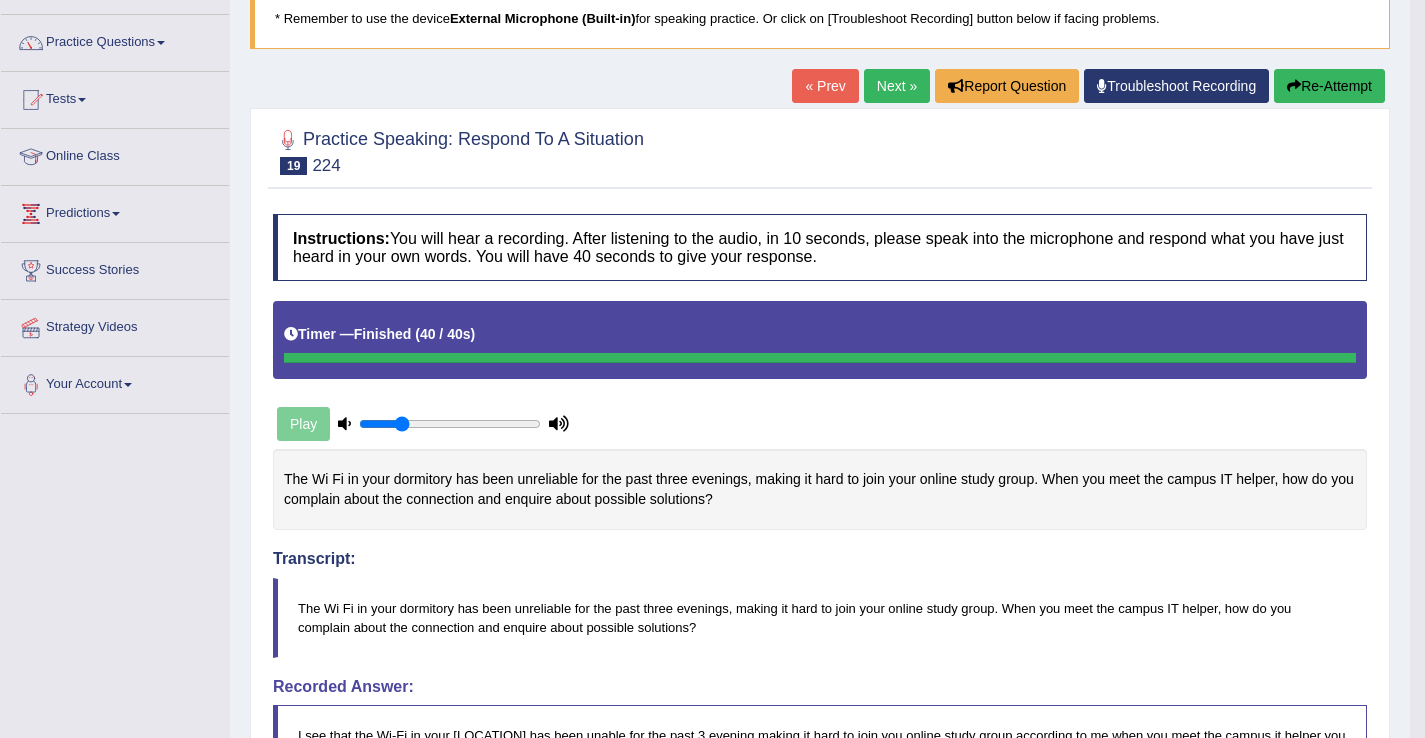 scroll, scrollTop: 112, scrollLeft: 0, axis: vertical 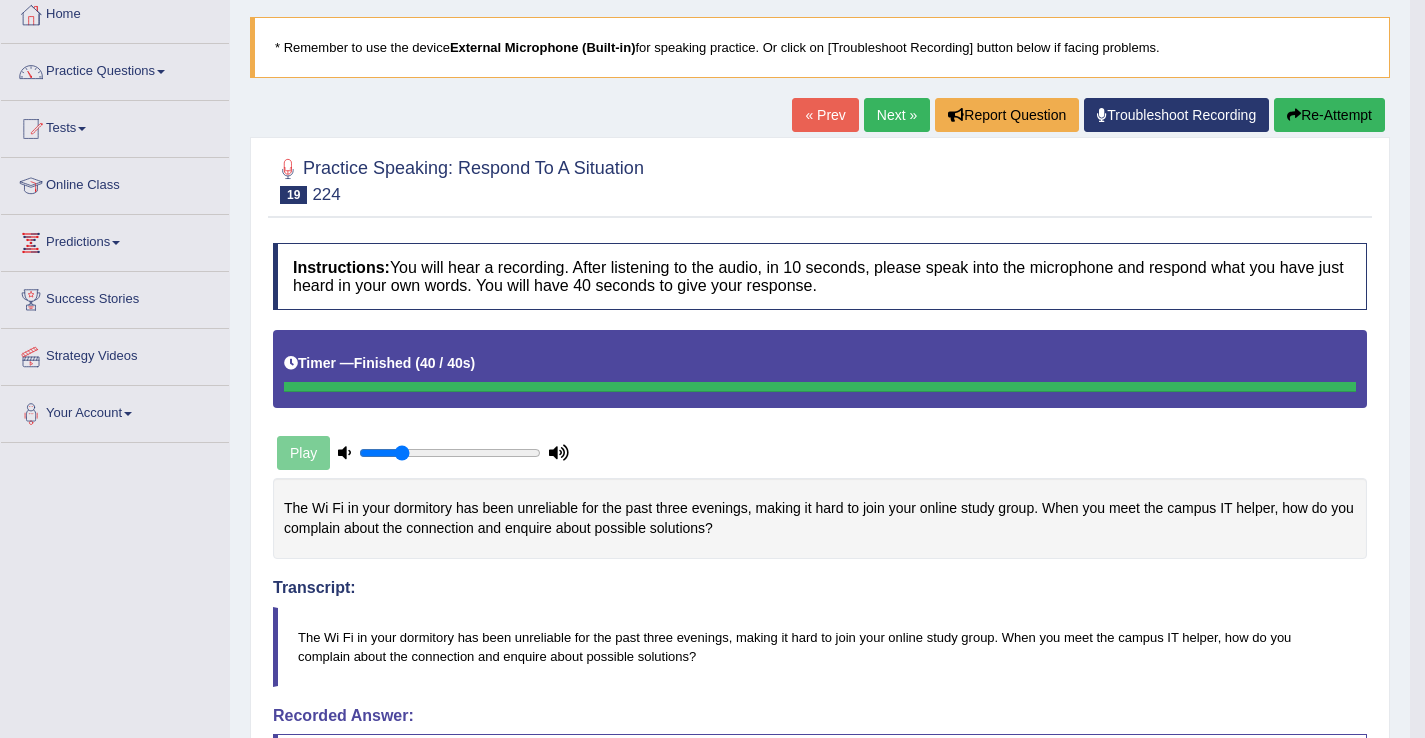 click on "Next »" at bounding box center [897, 115] 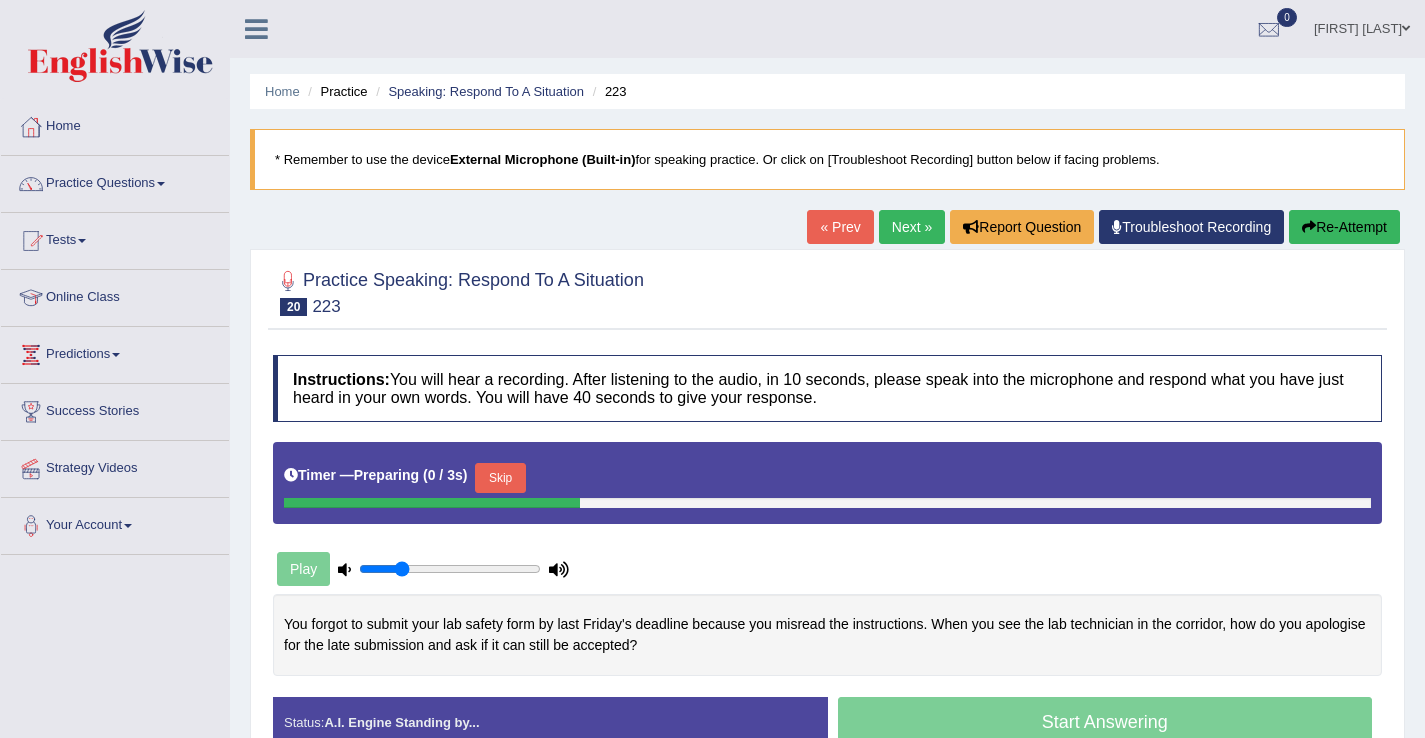 scroll, scrollTop: 121, scrollLeft: 0, axis: vertical 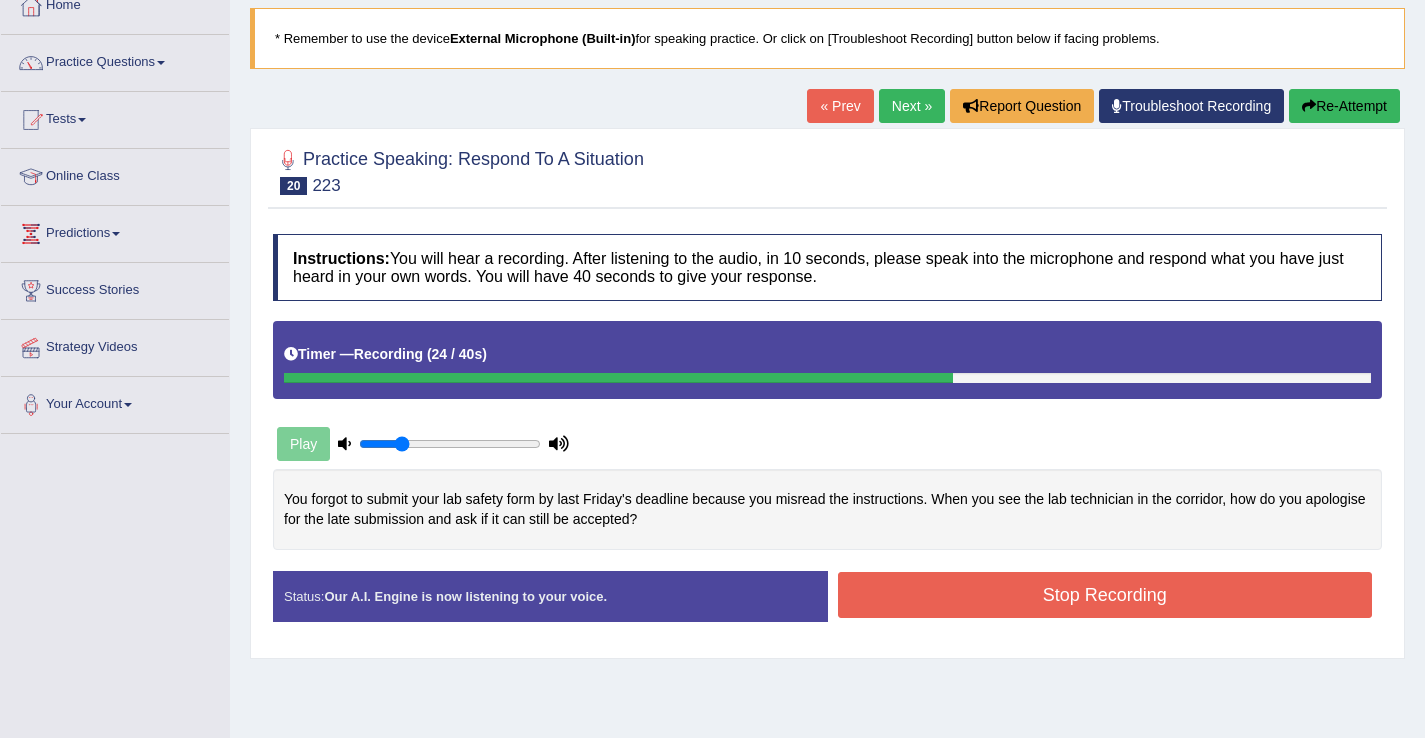 click on "Re-Attempt" at bounding box center [1344, 106] 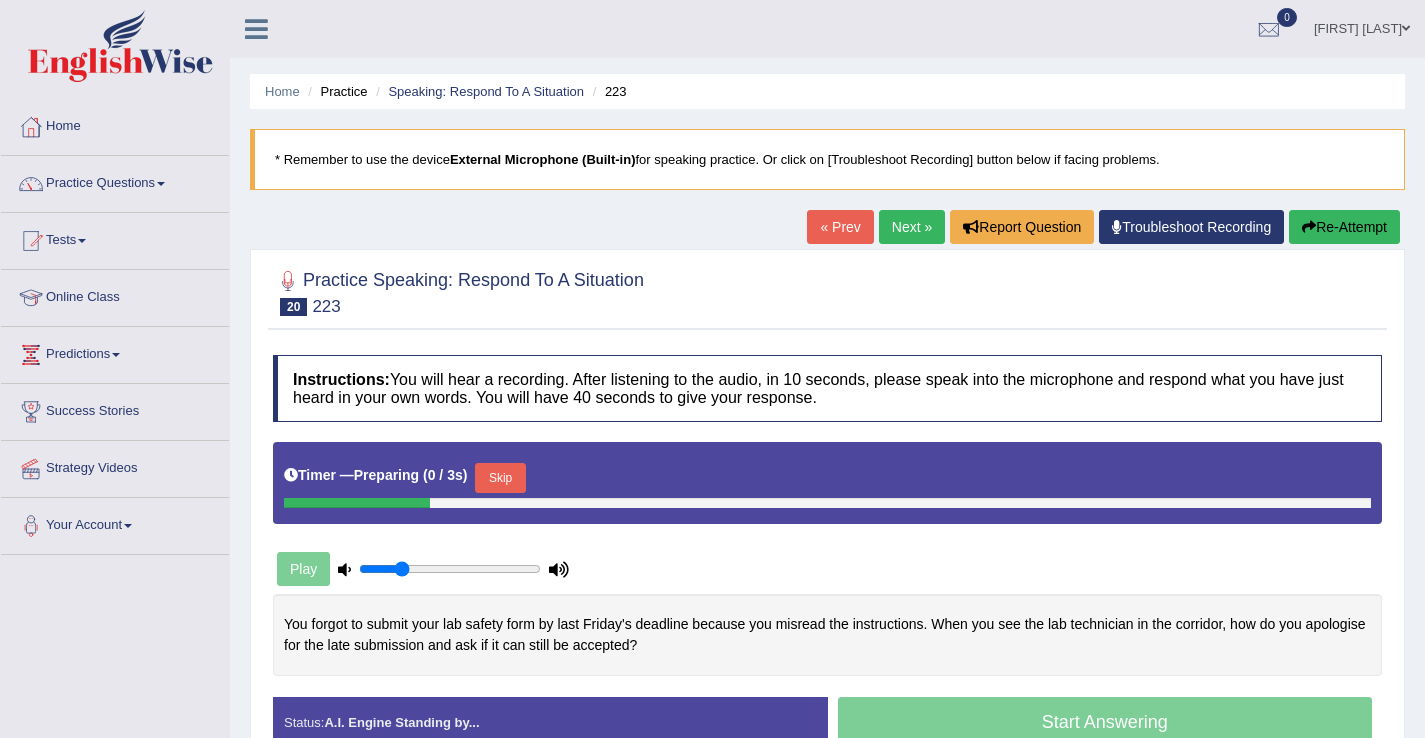 scroll, scrollTop: 121, scrollLeft: 0, axis: vertical 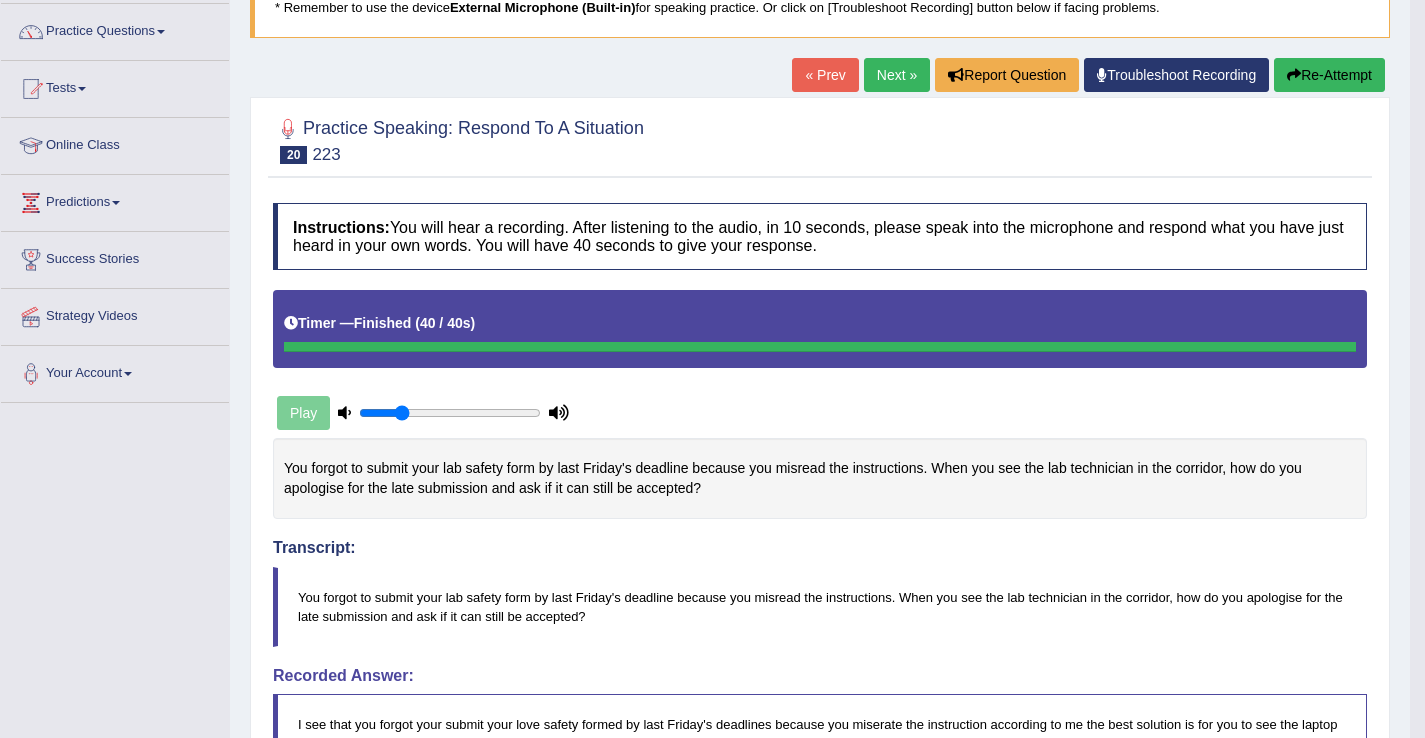 click on "Next »" at bounding box center (897, 75) 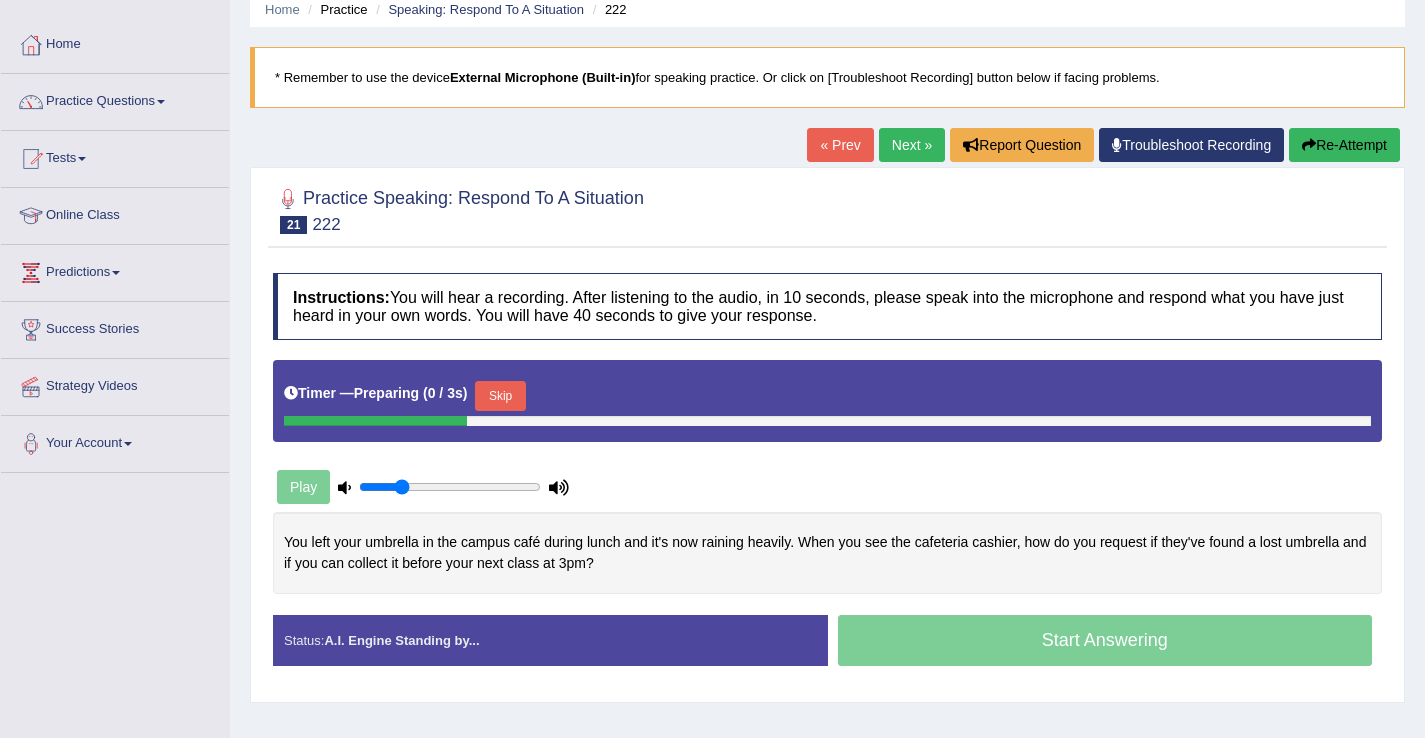 scroll, scrollTop: 0, scrollLeft: 0, axis: both 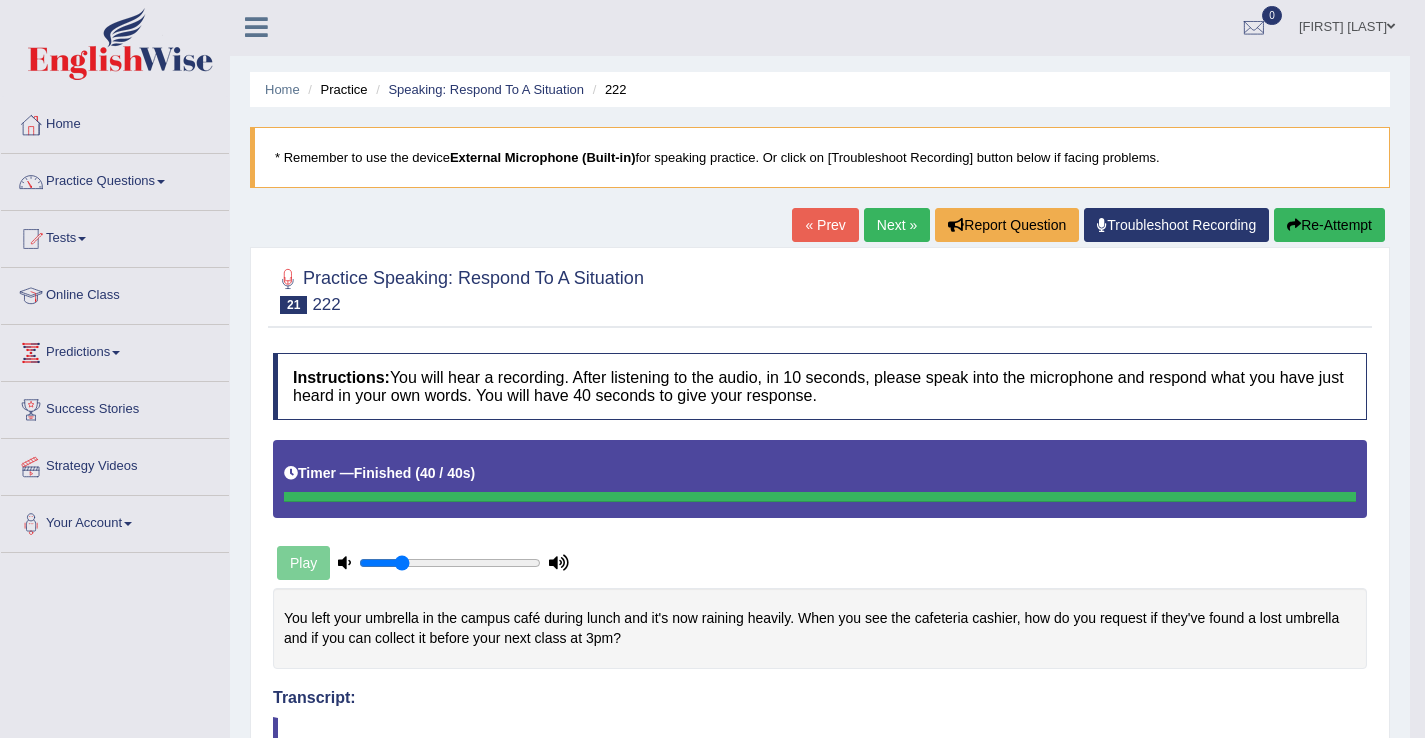 click on "Next »" at bounding box center (897, 225) 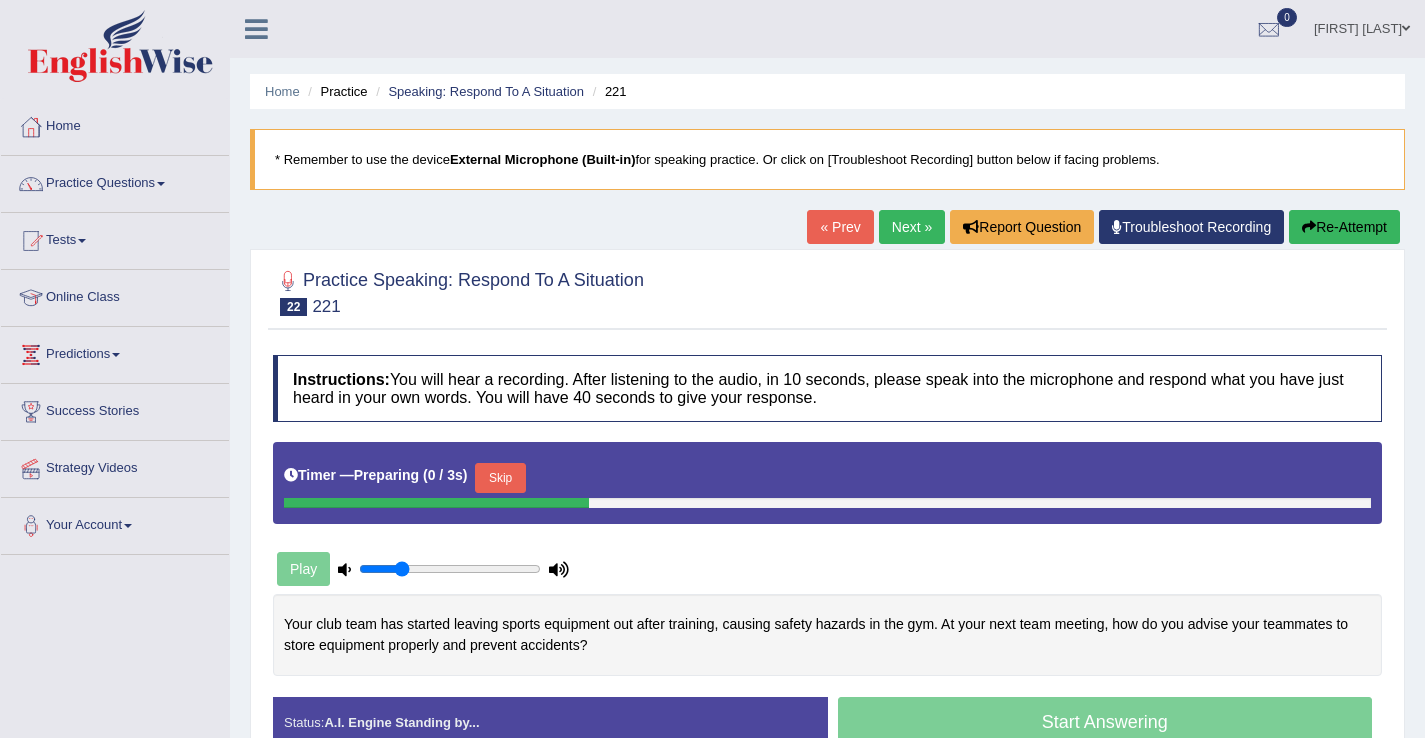 scroll, scrollTop: 181, scrollLeft: 0, axis: vertical 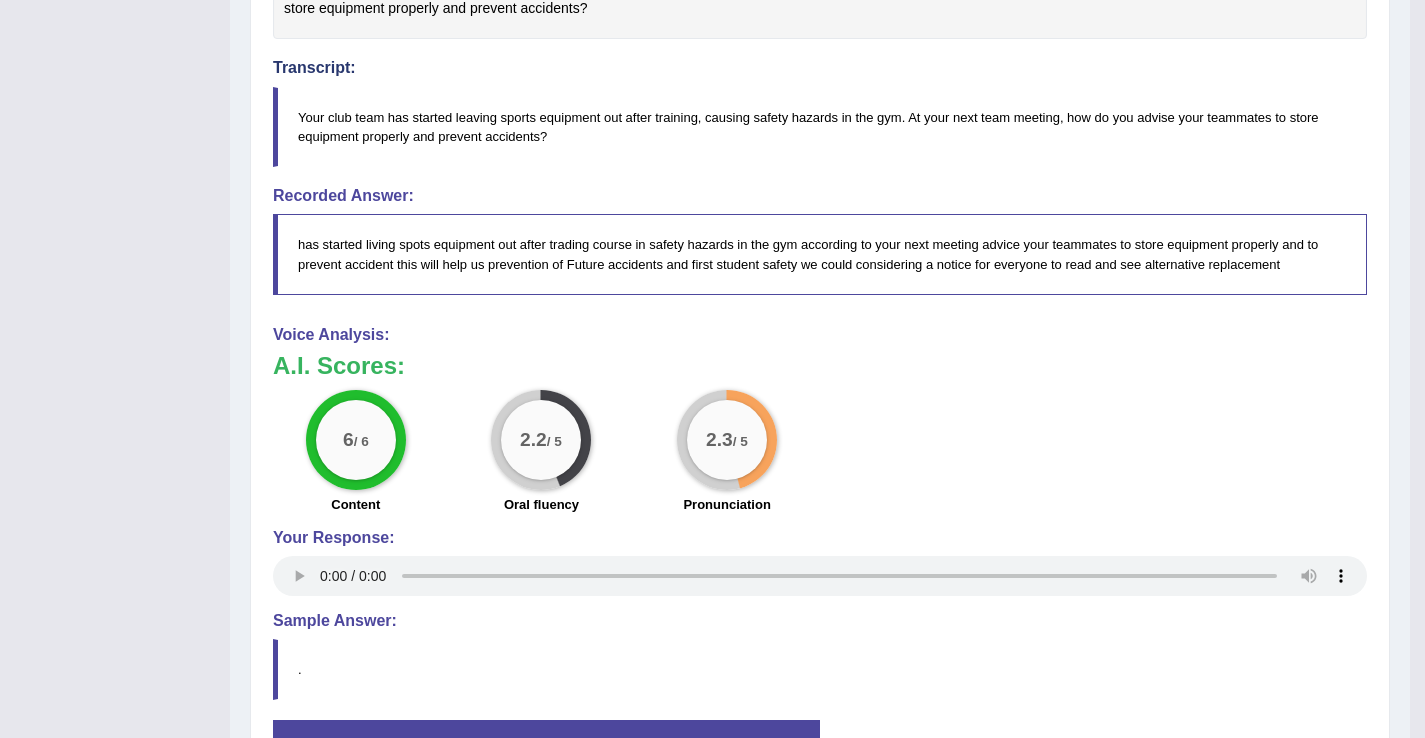 type 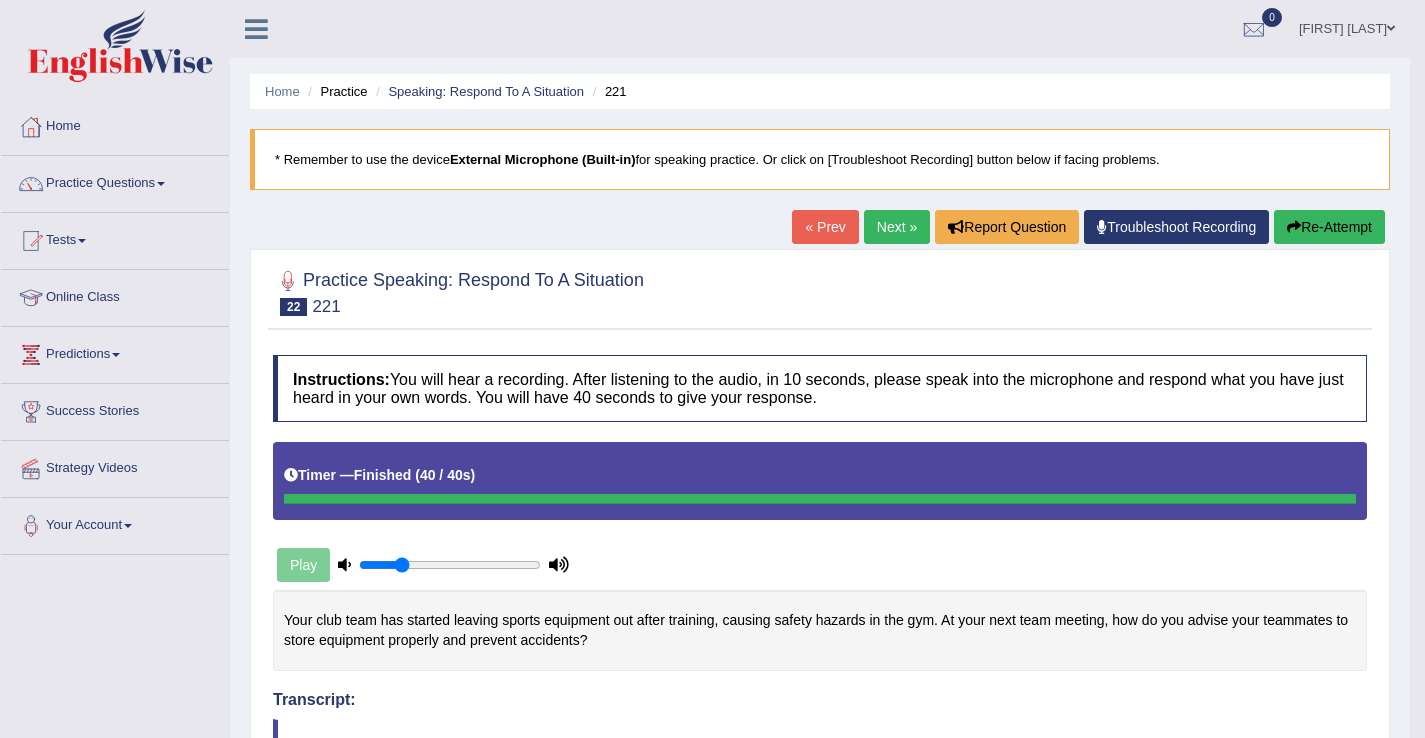 click on "Next »" at bounding box center [897, 227] 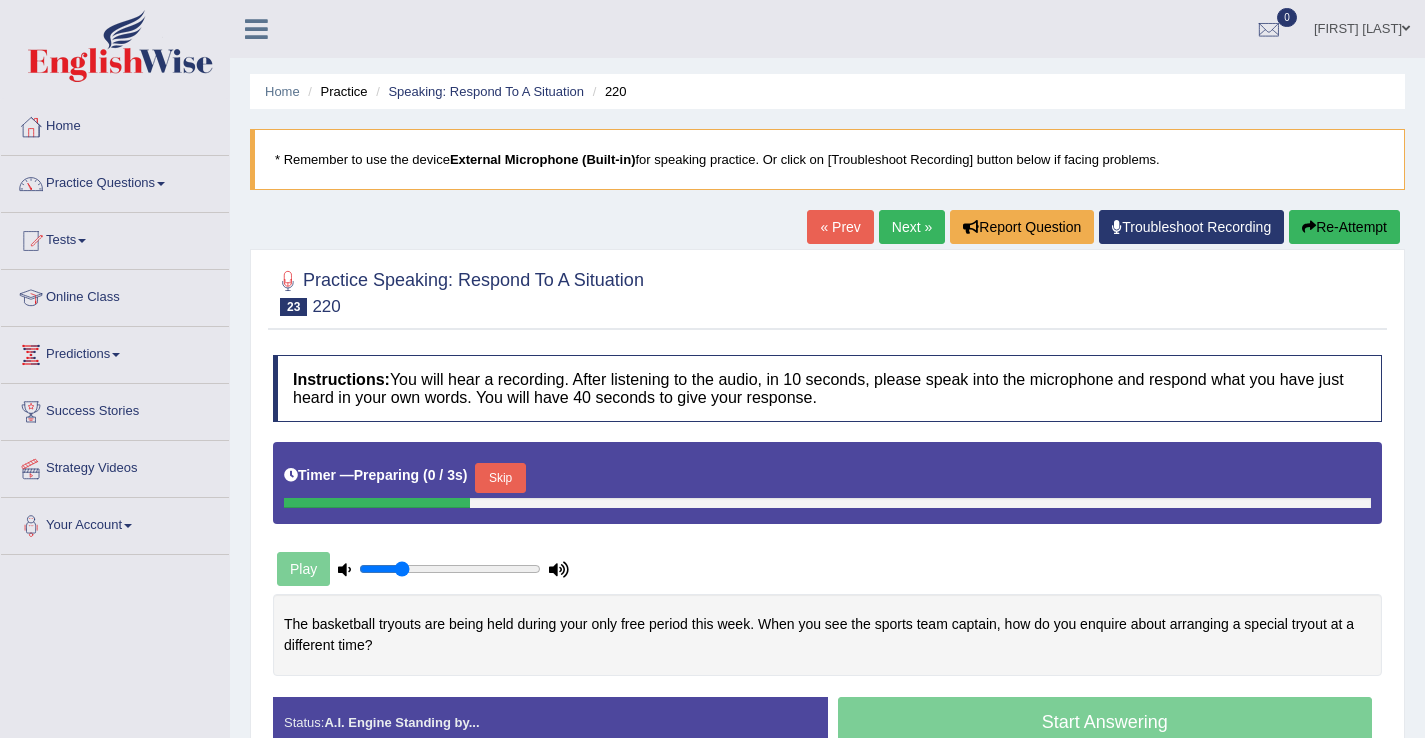 scroll, scrollTop: 159, scrollLeft: 0, axis: vertical 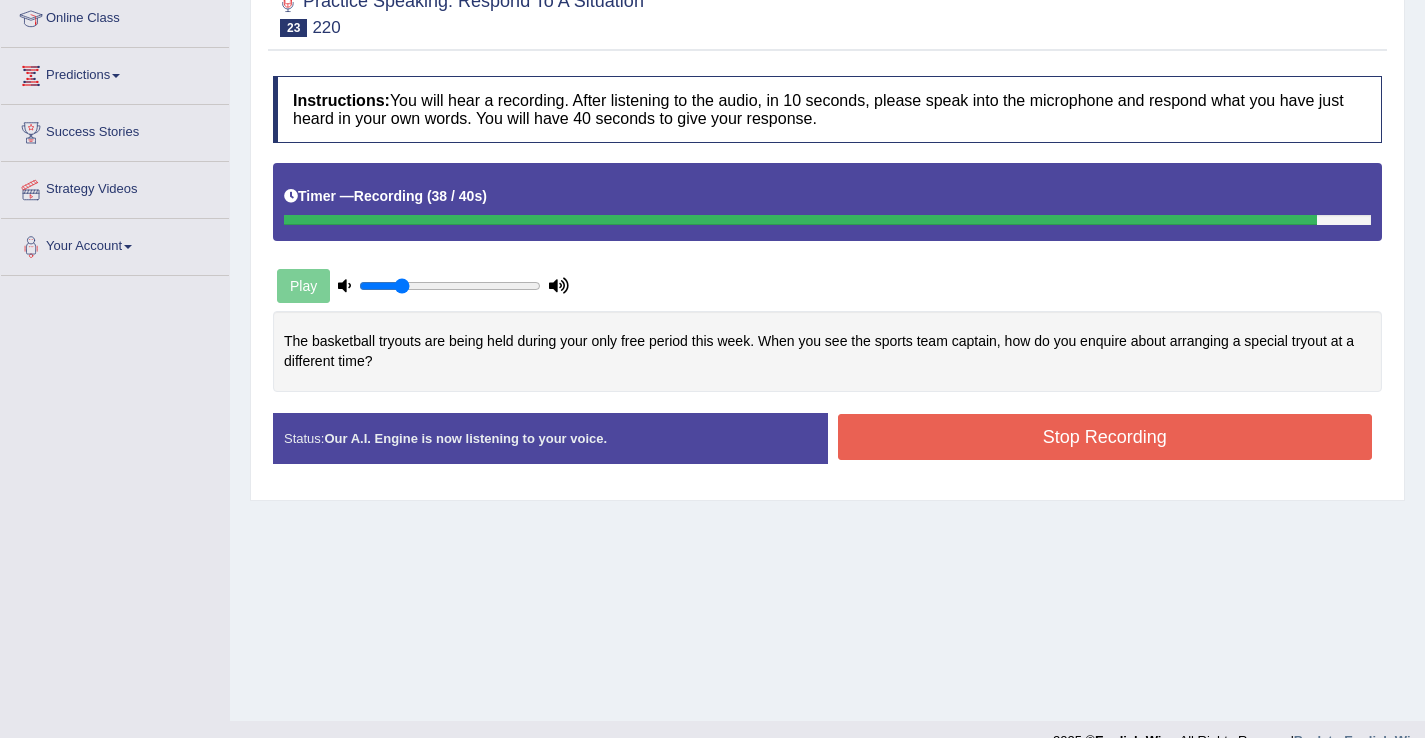 click on "Stop Recording" at bounding box center [1105, 437] 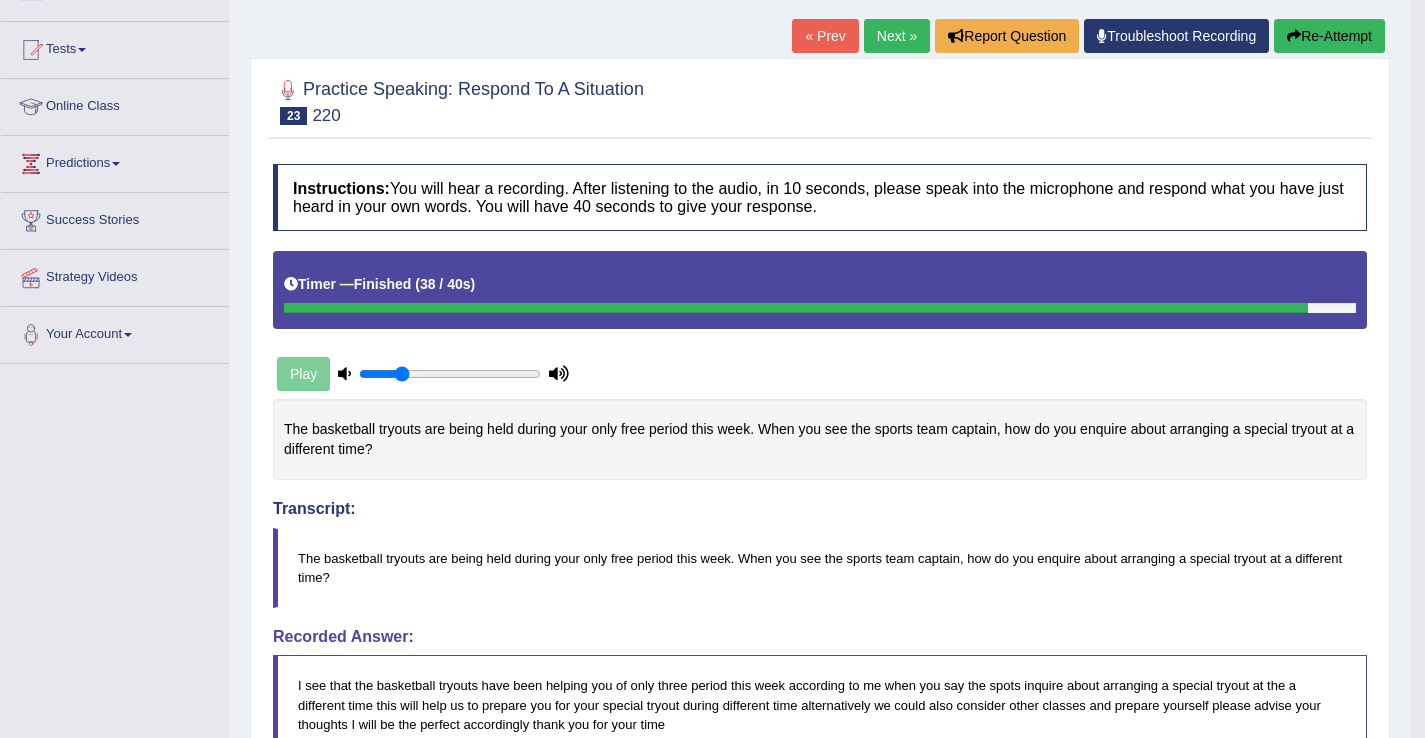 scroll, scrollTop: 159, scrollLeft: 0, axis: vertical 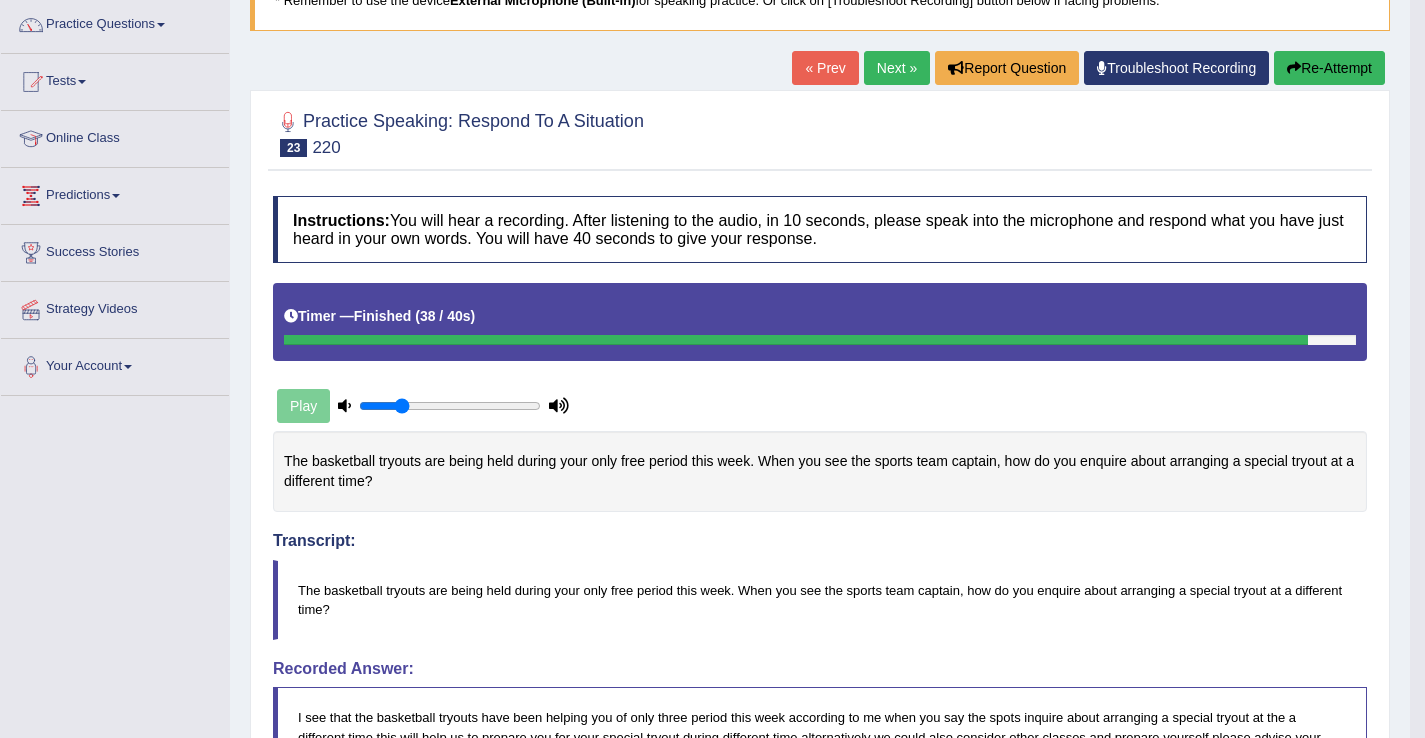 click on "Next »" at bounding box center (897, 68) 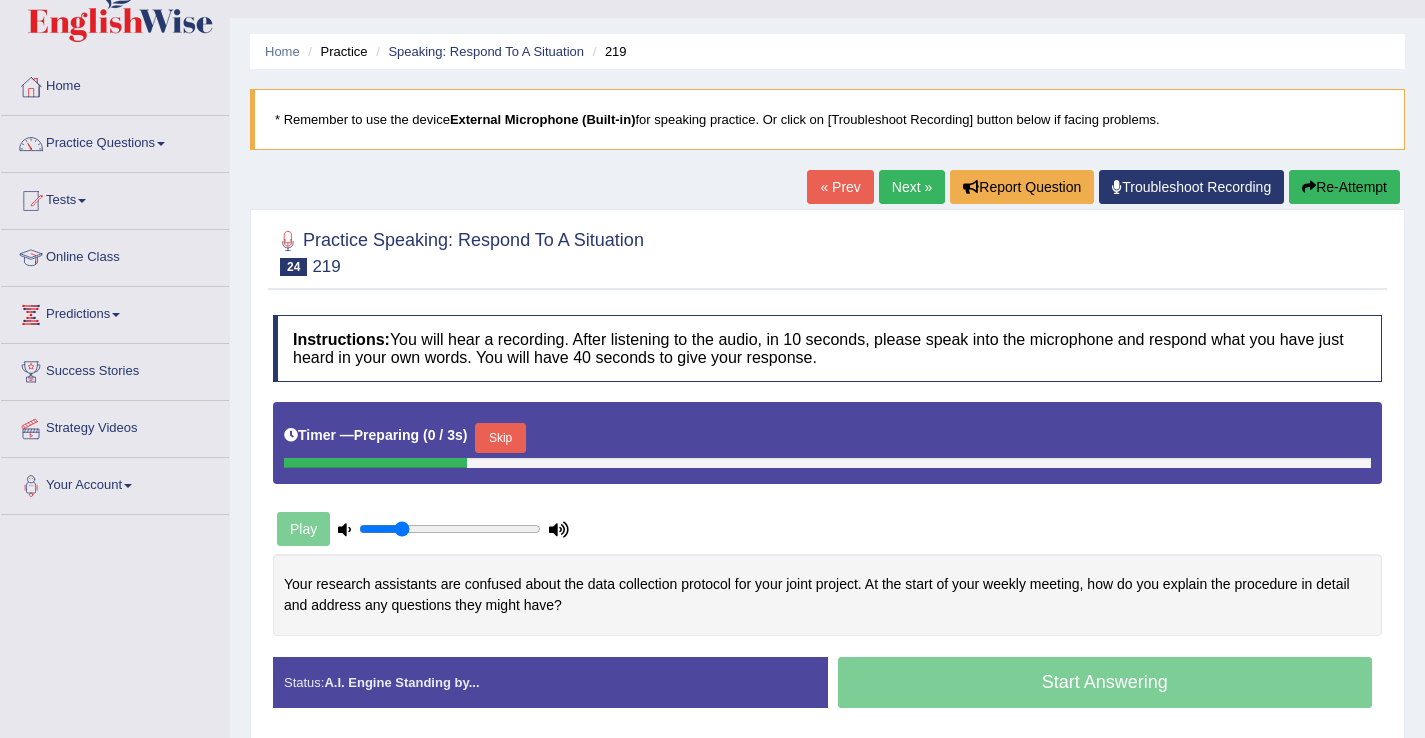 scroll, scrollTop: 0, scrollLeft: 0, axis: both 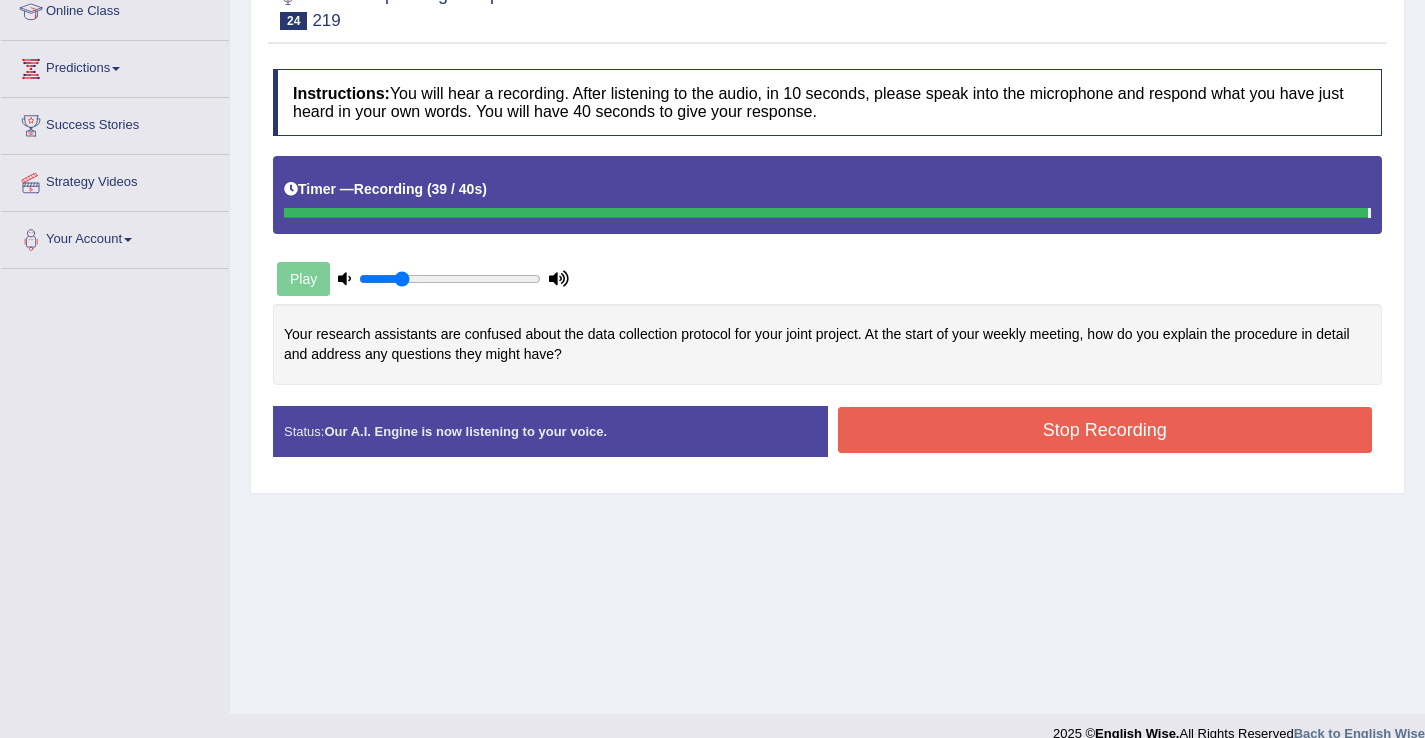 click on "Stop Recording" at bounding box center (1105, 430) 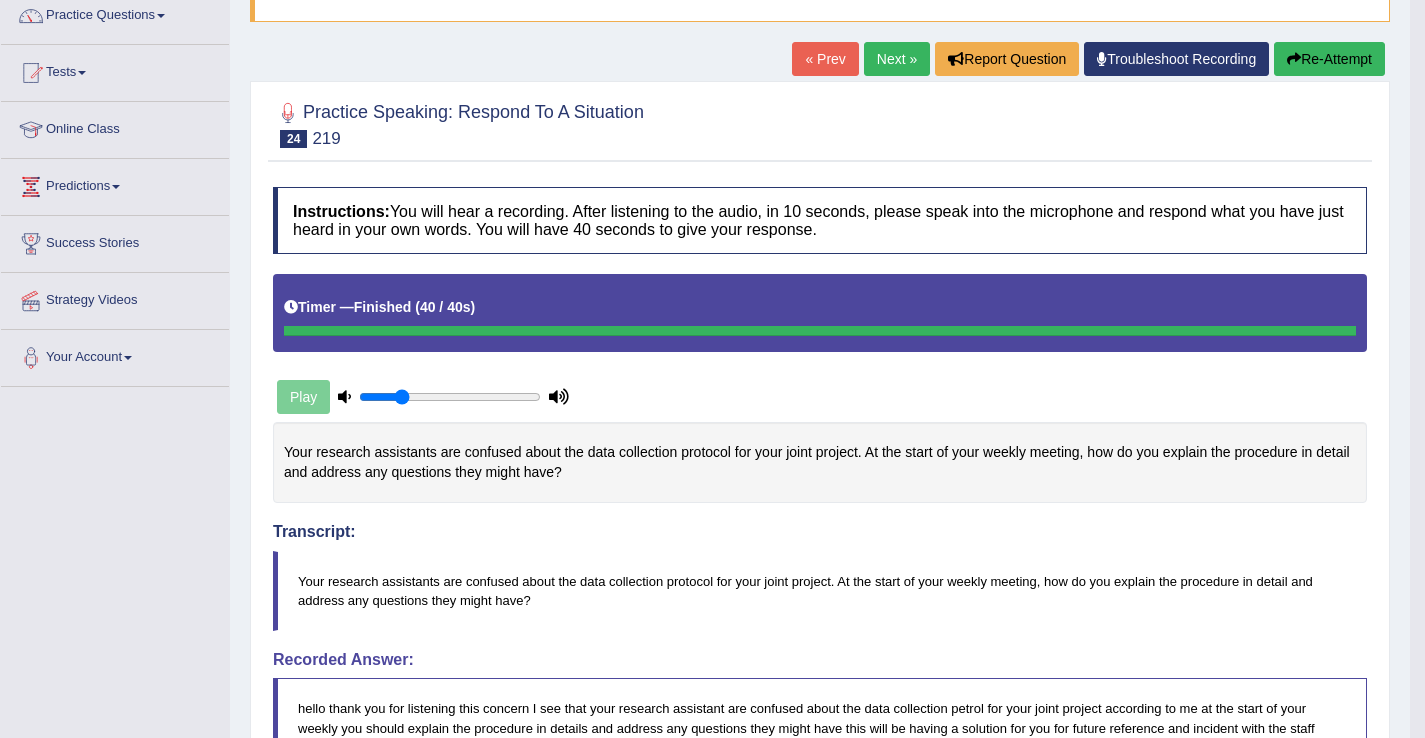 scroll, scrollTop: 126, scrollLeft: 0, axis: vertical 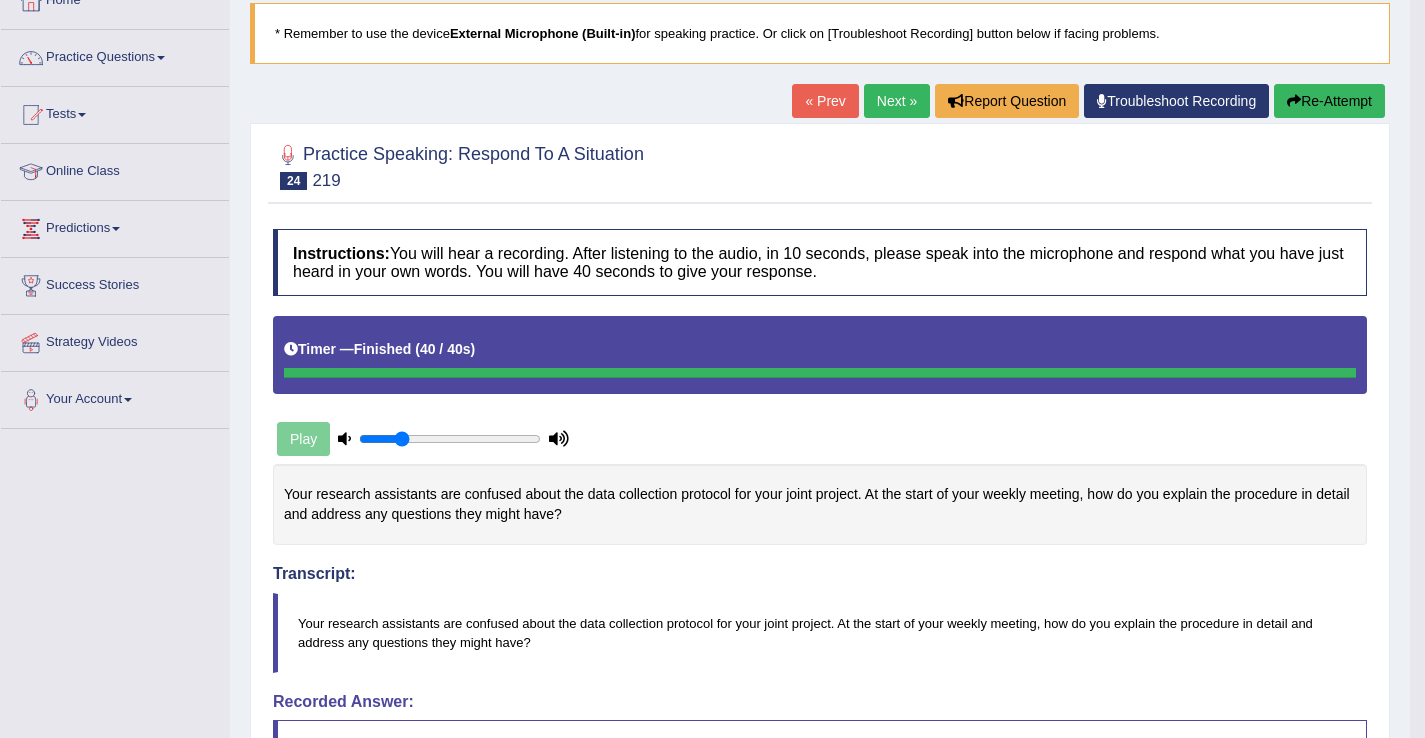 click on "Next »" at bounding box center [897, 101] 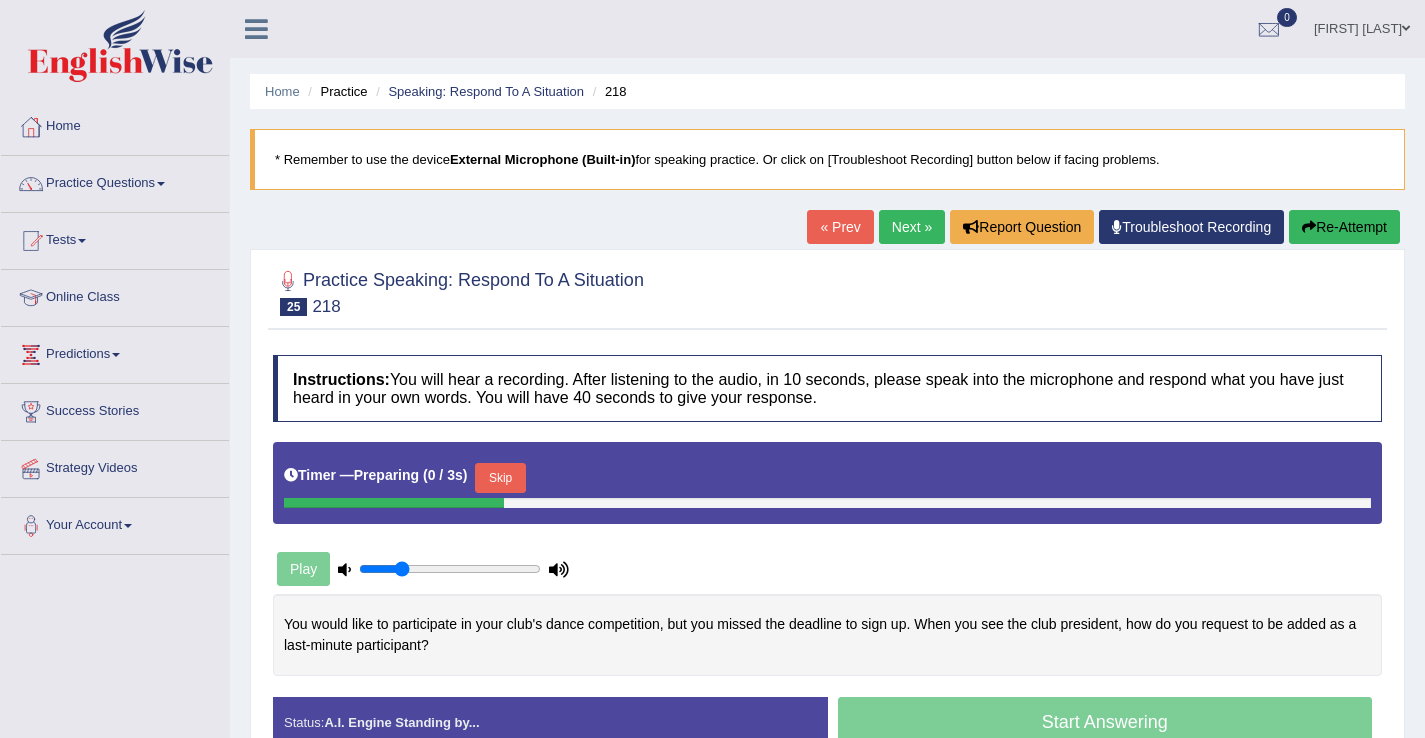 scroll, scrollTop: 0, scrollLeft: 0, axis: both 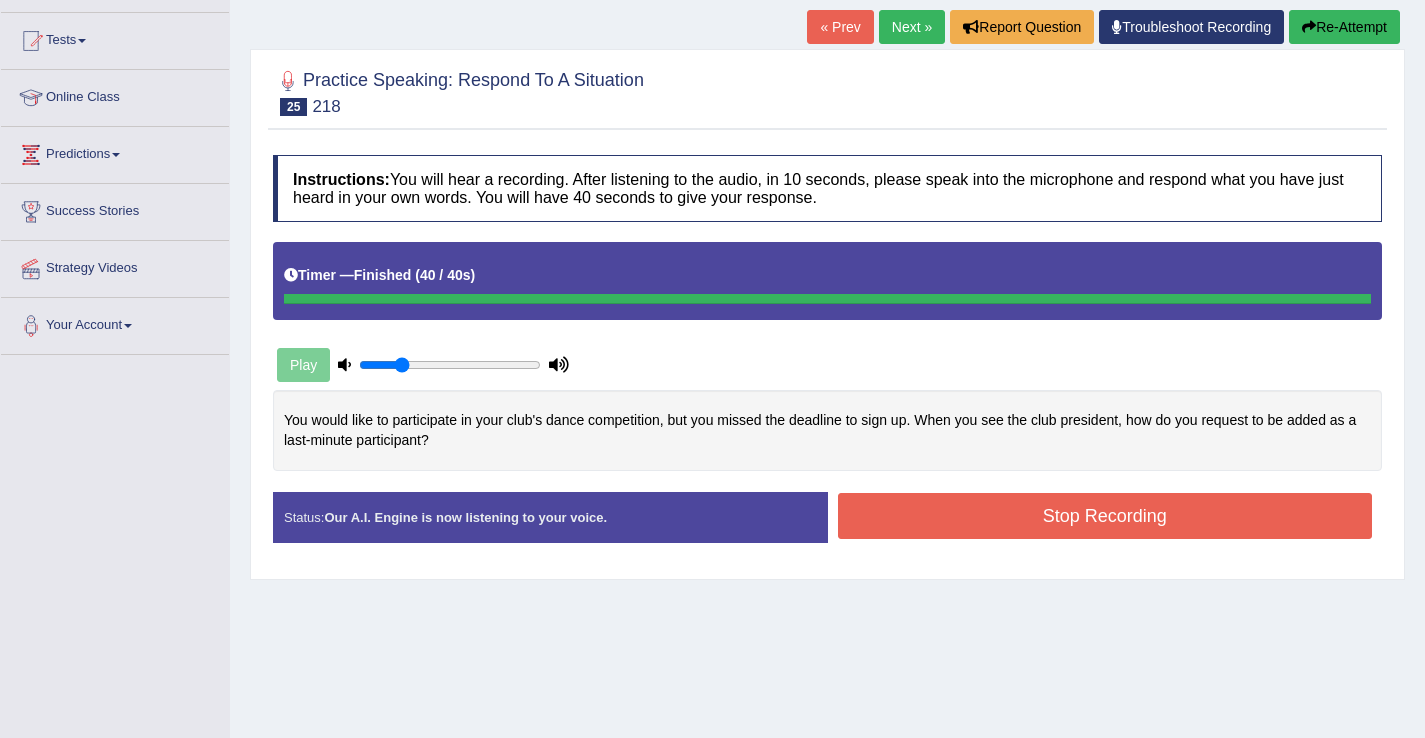 click on "Instructions:  You will hear a recording. After listening to the audio, in 10 seconds, please speak into the microphone and respond what you have just heard in your own words. You will have 40 seconds to give your response.
Timer —  Finished   ( 40 / 40s ) Play You would like to participate in your club's dance competition, but you missed the deadline to sign up. When you see the club president, how do you request to be added as a last-minute participant? Transcript: You would like to participate in your club's dance competition, but you missed the deadline to sign up. When you see the club president, how do you request to be added as a last-minute participant? Recorded Answer: Created with Highcharts 7.1.2 Too low Too high Time Pitch meter: 0 10 20 30 40 Created with Highcharts 7.1.2 Great Too slow Too fast Time Speech pace meter: 0 10 20 30 40 Spoken Keywords: Voice Analysis: Your Response: Sample Answer: . Status:  Our A.I. Engine is now listening to your voice. Start Answering" at bounding box center [827, 357] 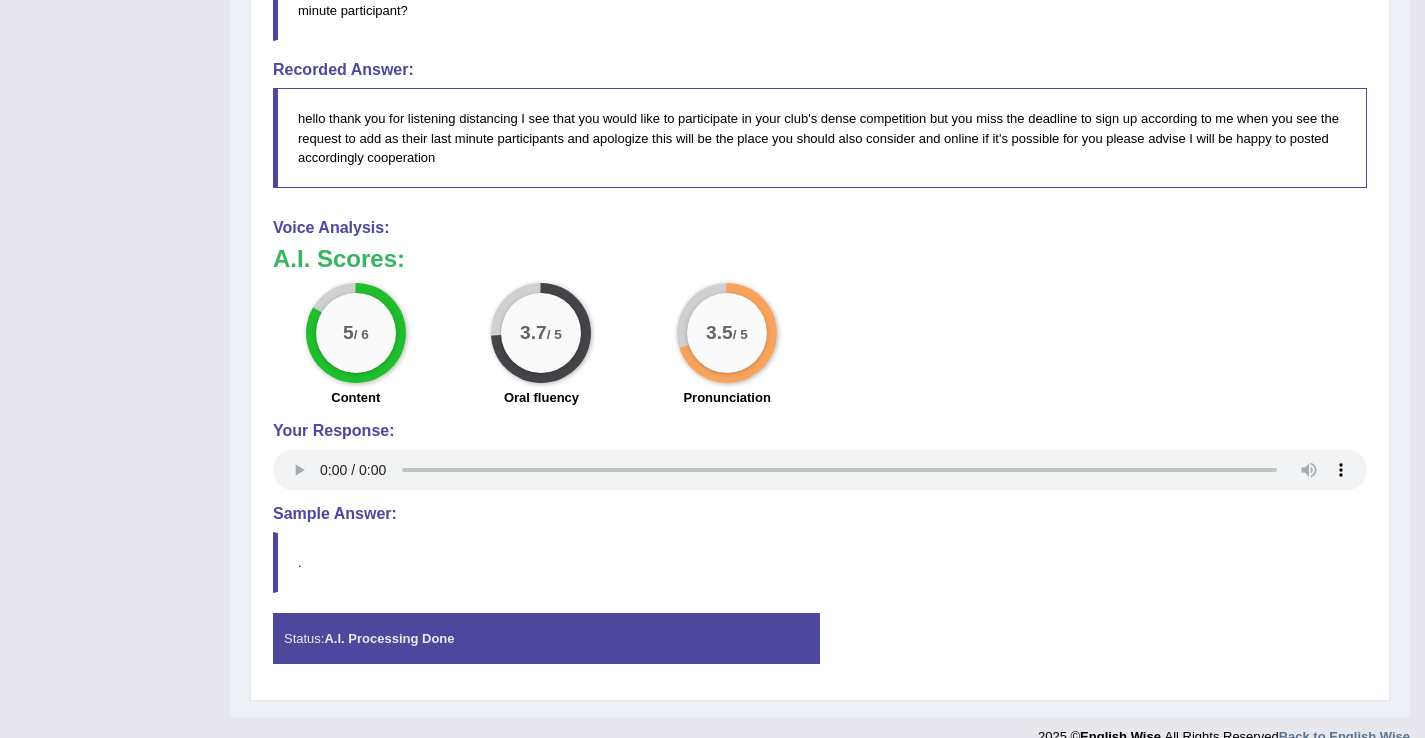 scroll, scrollTop: 760, scrollLeft: 0, axis: vertical 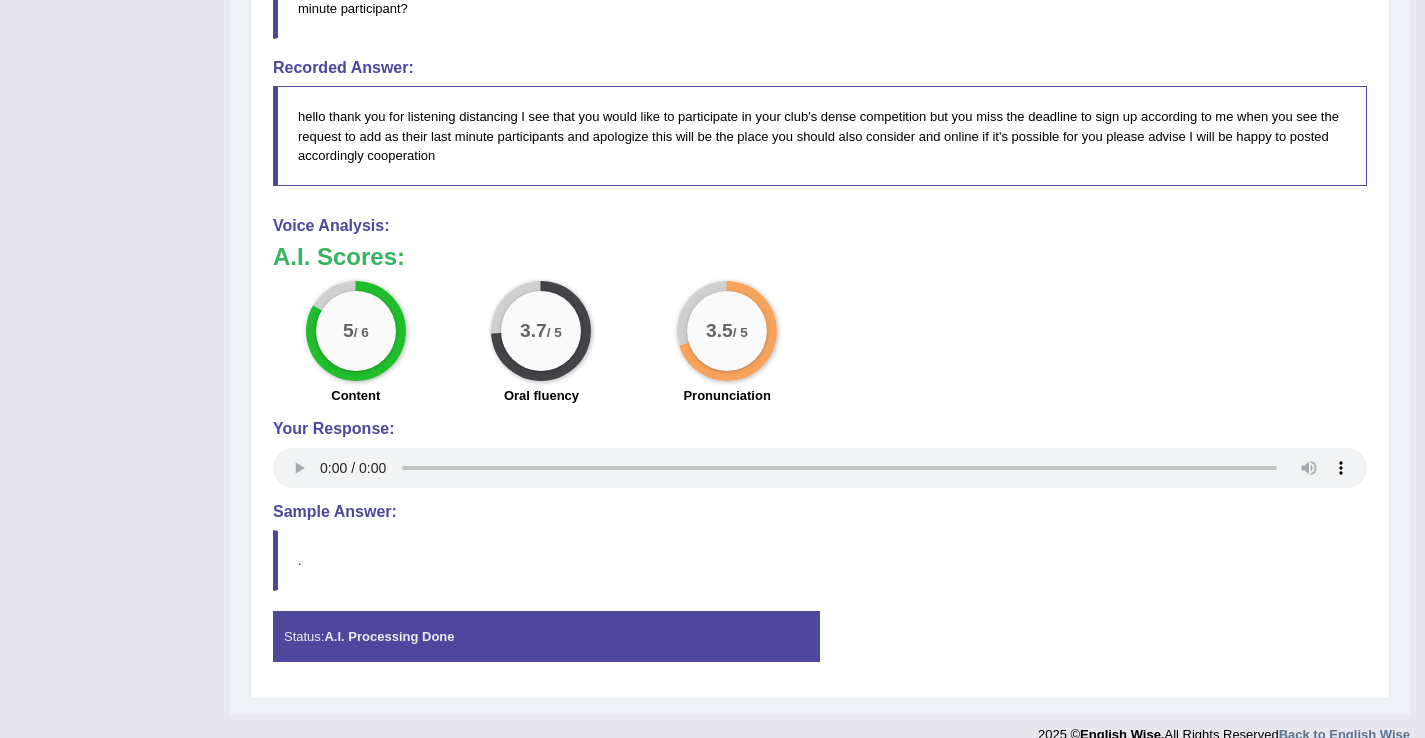 type 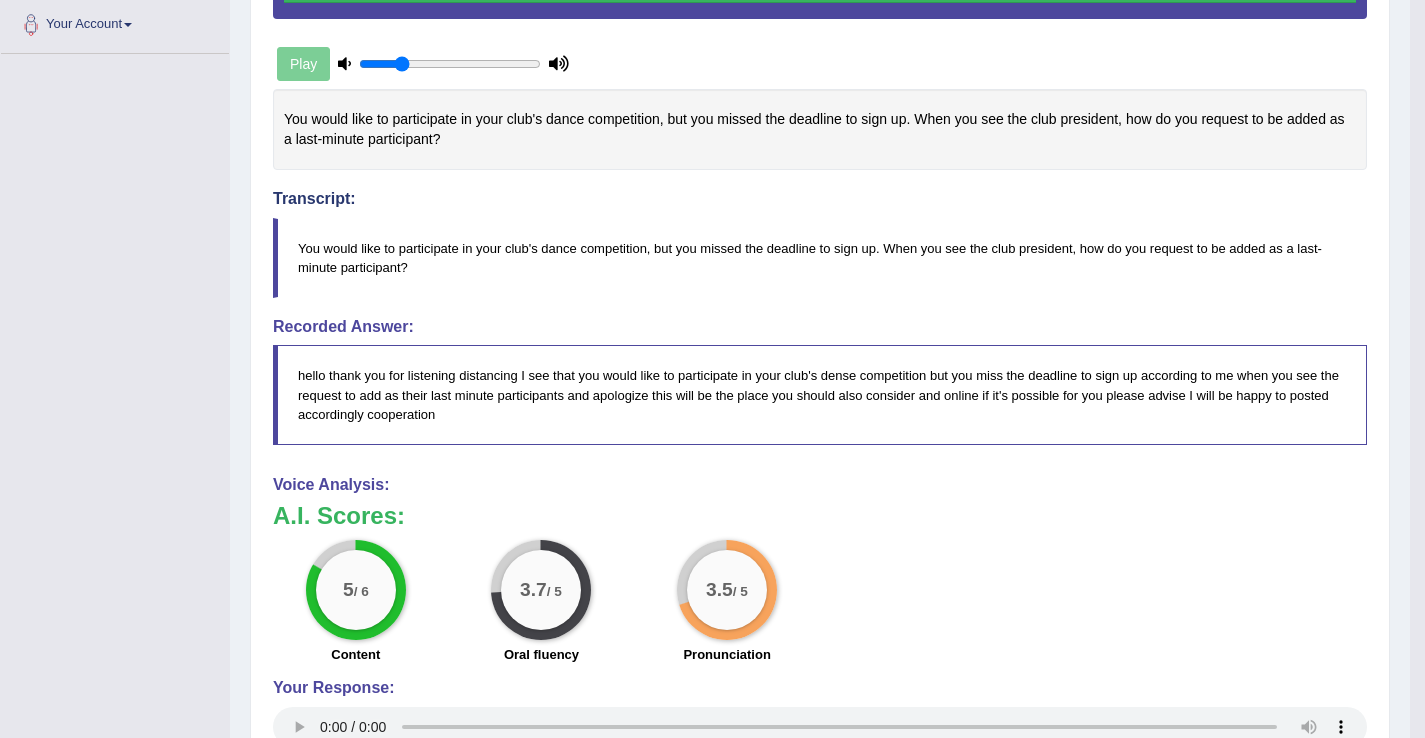 scroll, scrollTop: 412, scrollLeft: 0, axis: vertical 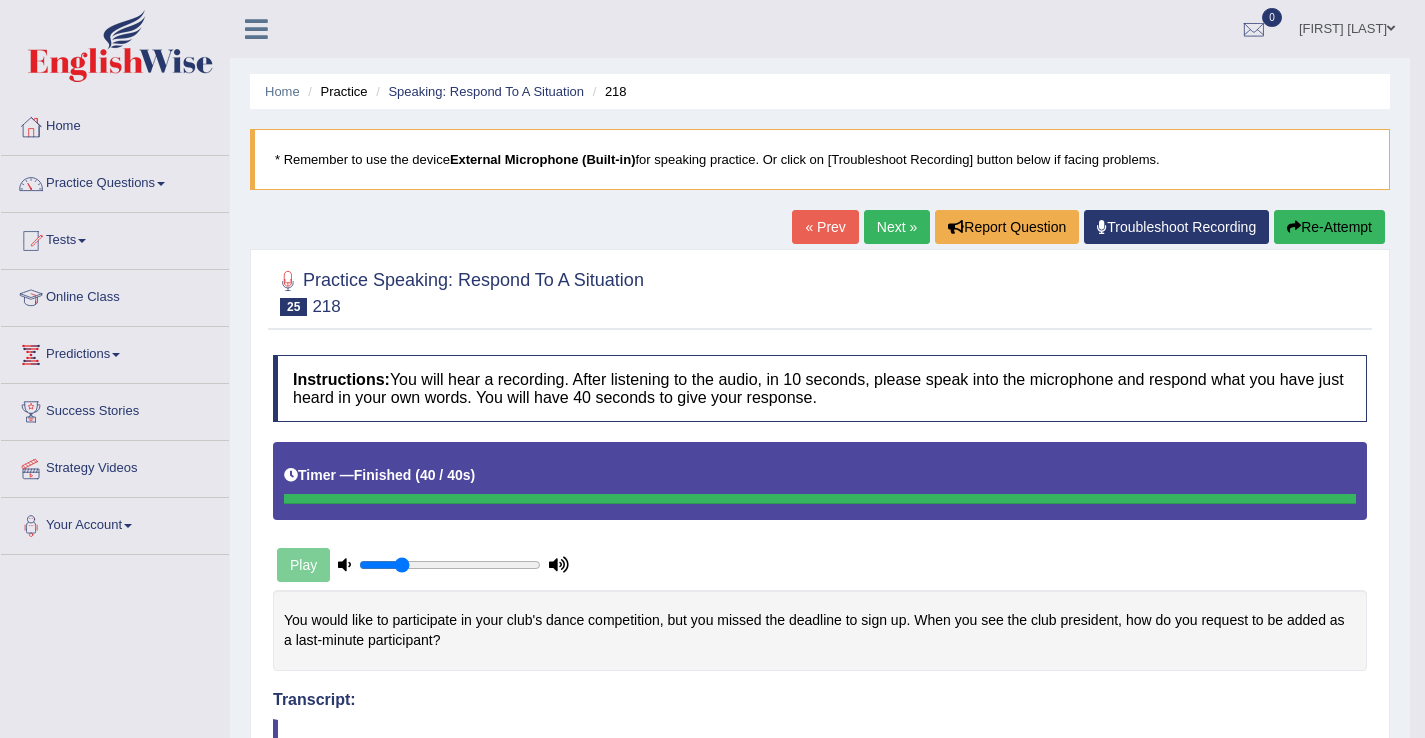 click on "Next »" at bounding box center [897, 227] 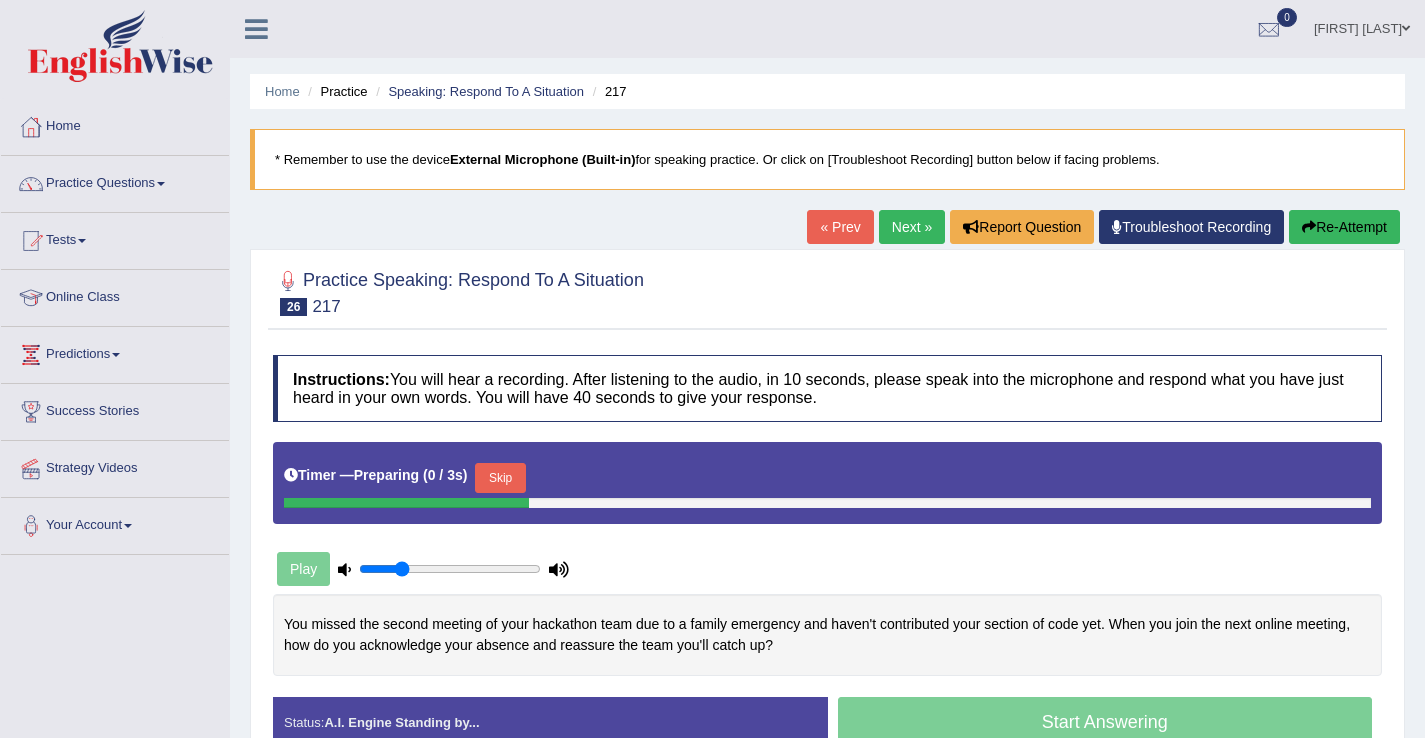 scroll, scrollTop: 0, scrollLeft: 0, axis: both 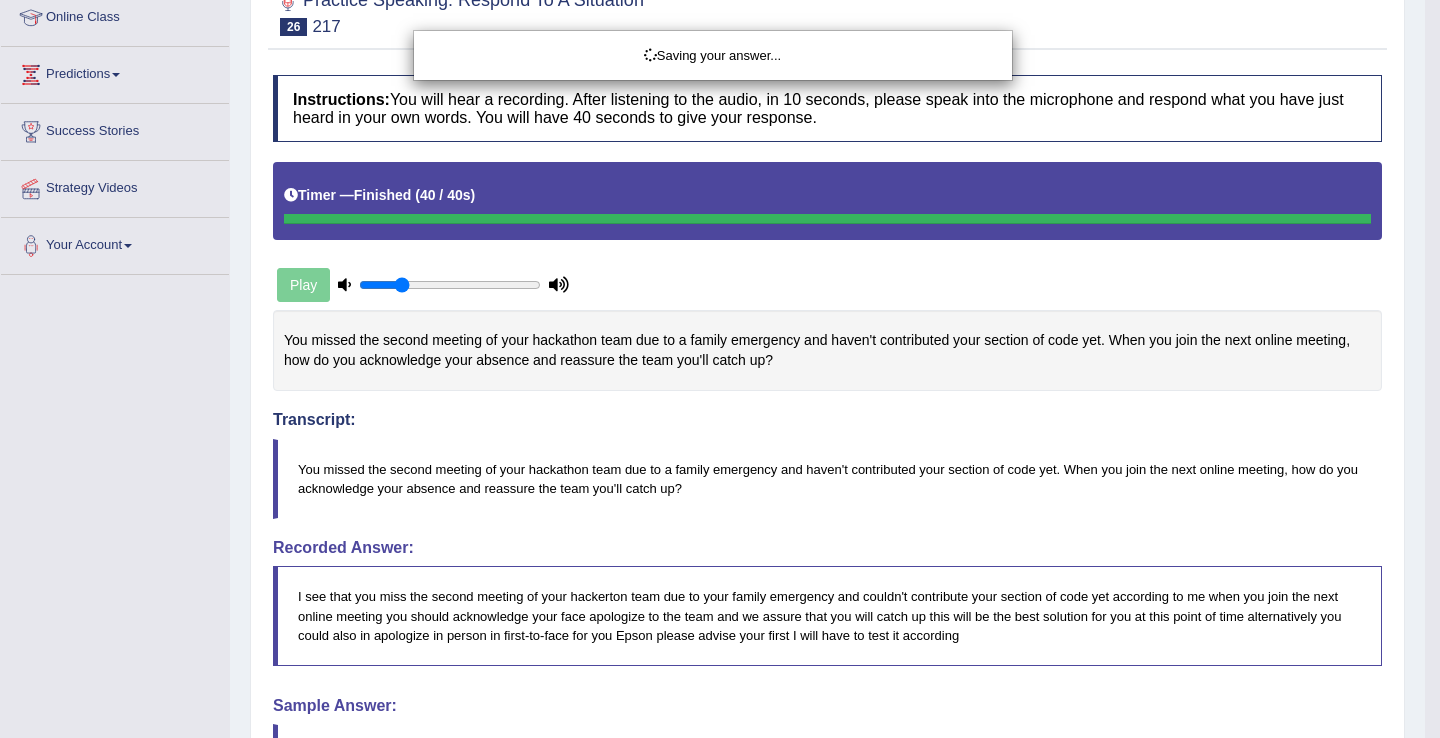 click on "Saving your answer..." at bounding box center (720, 369) 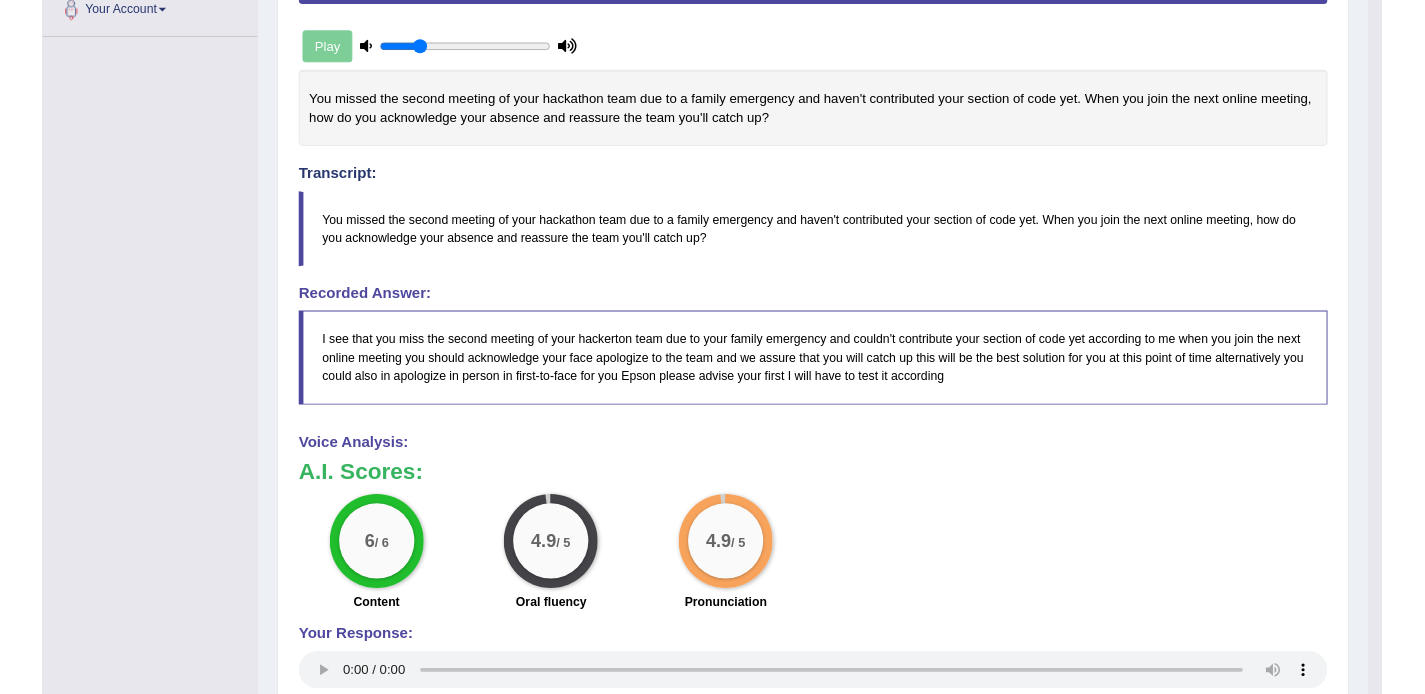 scroll, scrollTop: 520, scrollLeft: 0, axis: vertical 